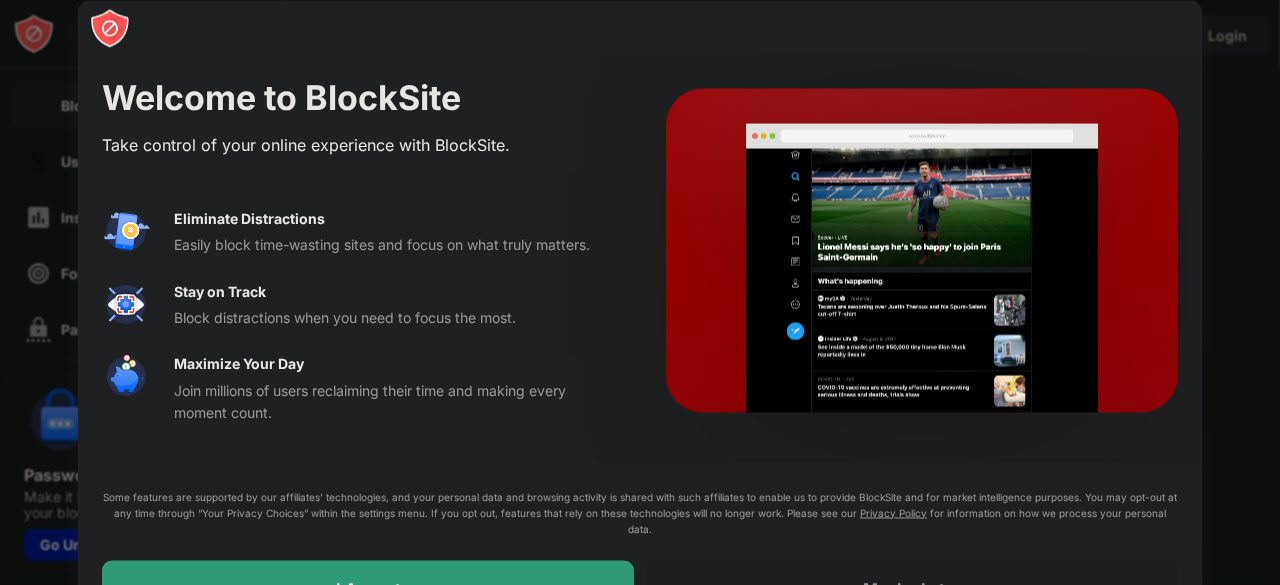 scroll, scrollTop: 0, scrollLeft: 0, axis: both 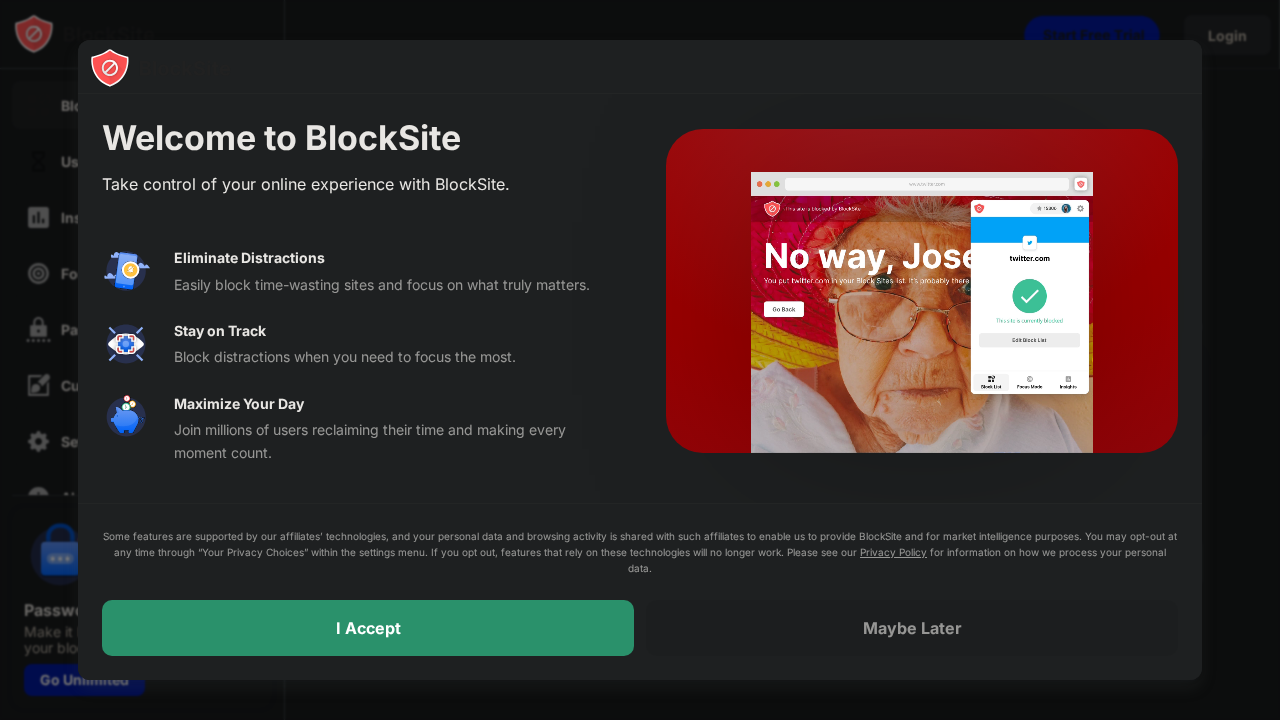 click on "I Accept" at bounding box center (368, 628) 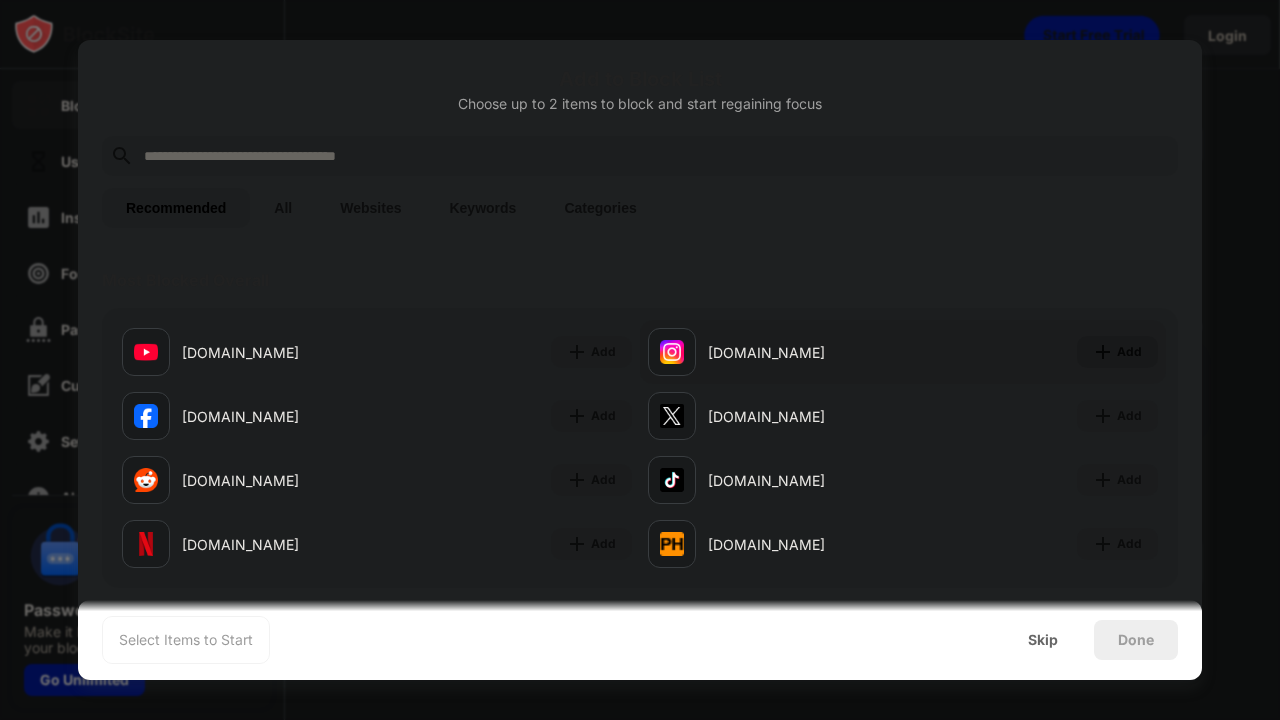 click on "Add" at bounding box center [1117, 352] 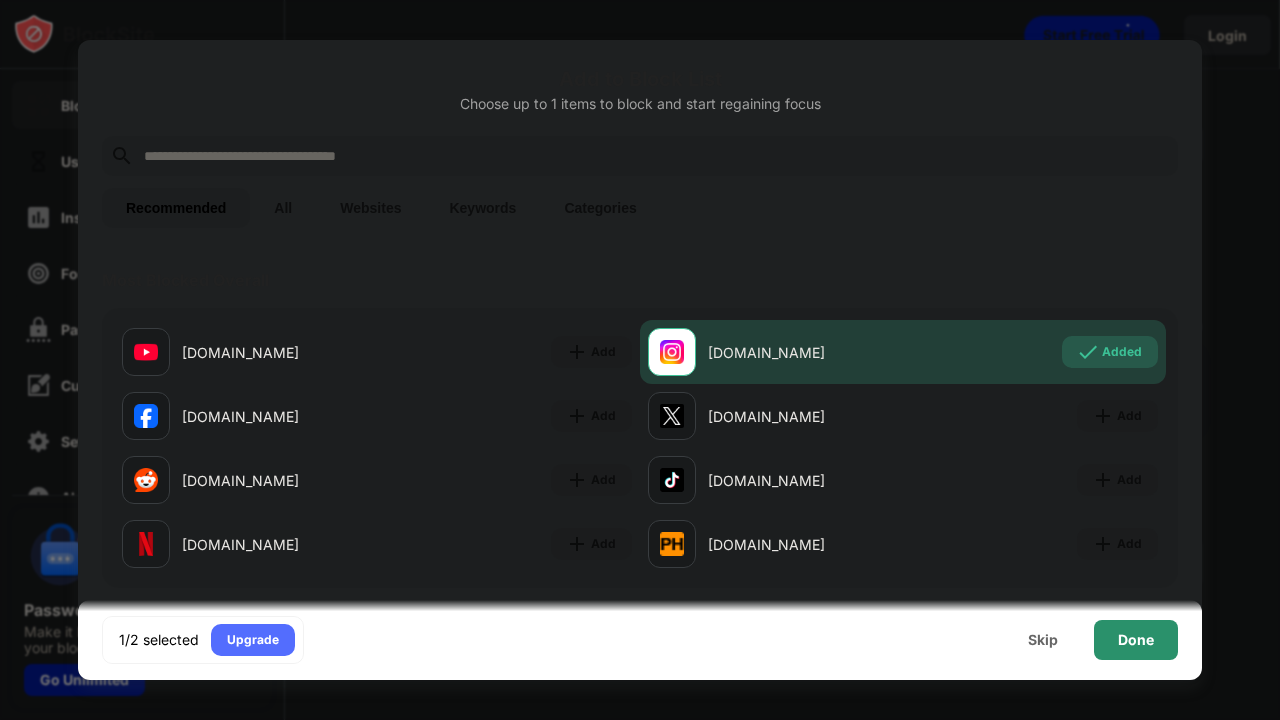 click on "Done" at bounding box center [1136, 640] 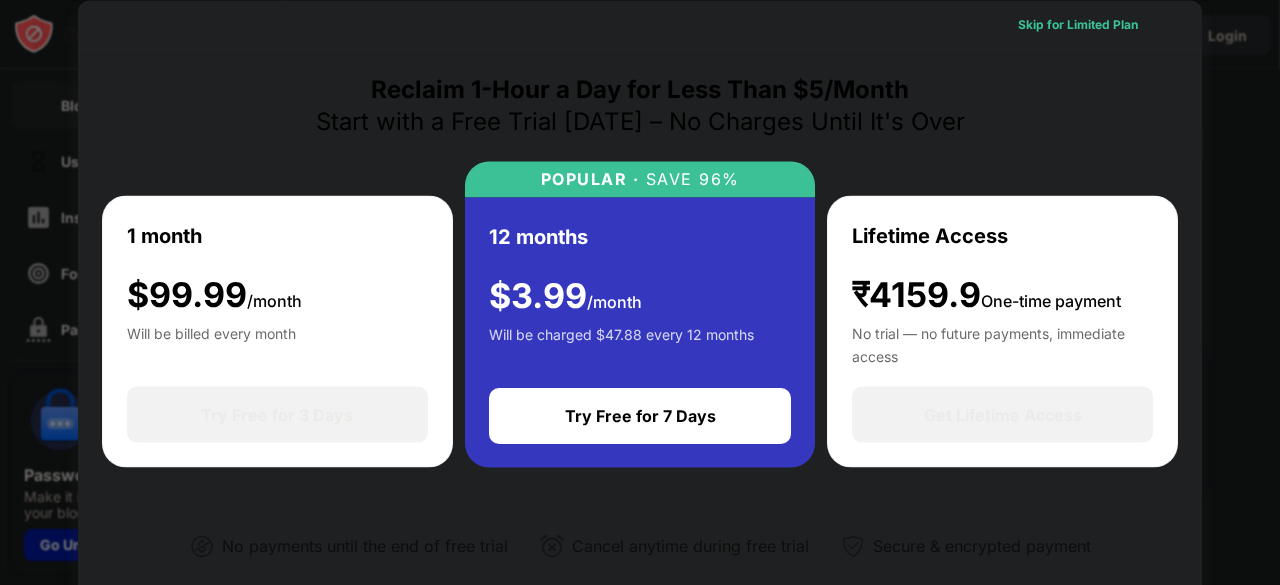 click on "Skip for Limited Plan" at bounding box center [1078, 24] 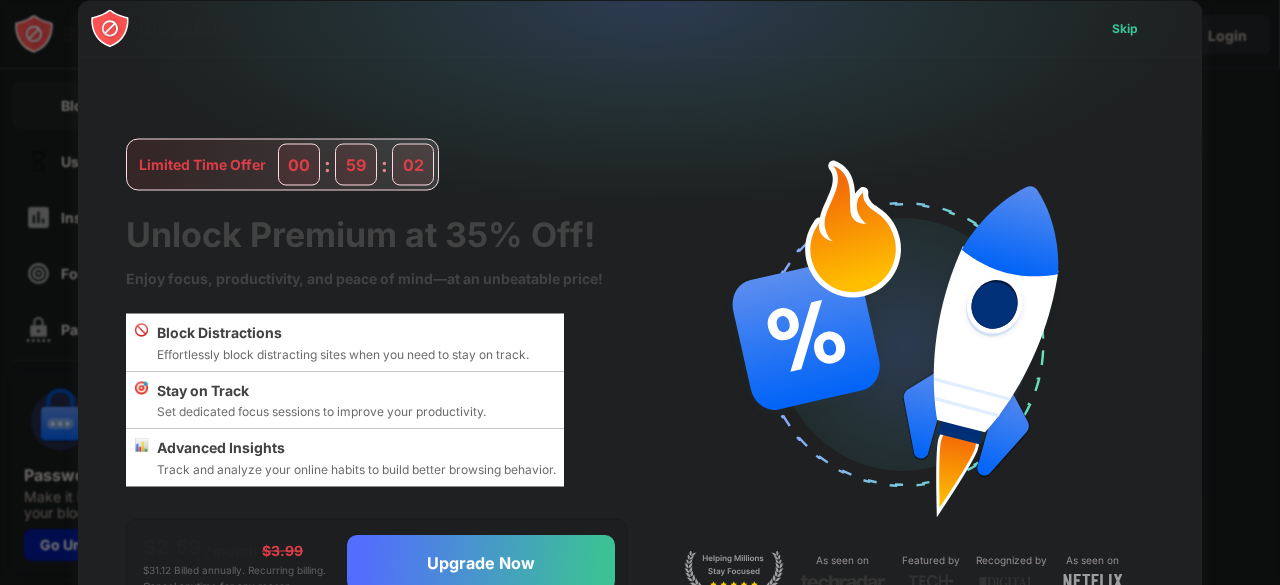 click on "Skip" at bounding box center (1125, 28) 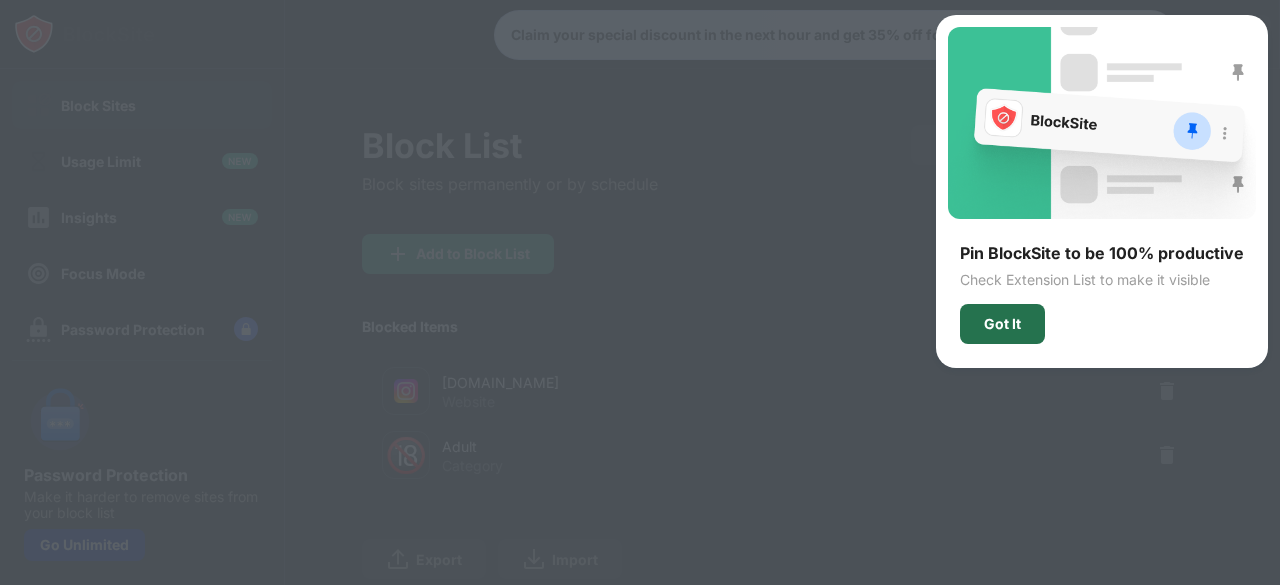 click on "Got It" at bounding box center [1002, 324] 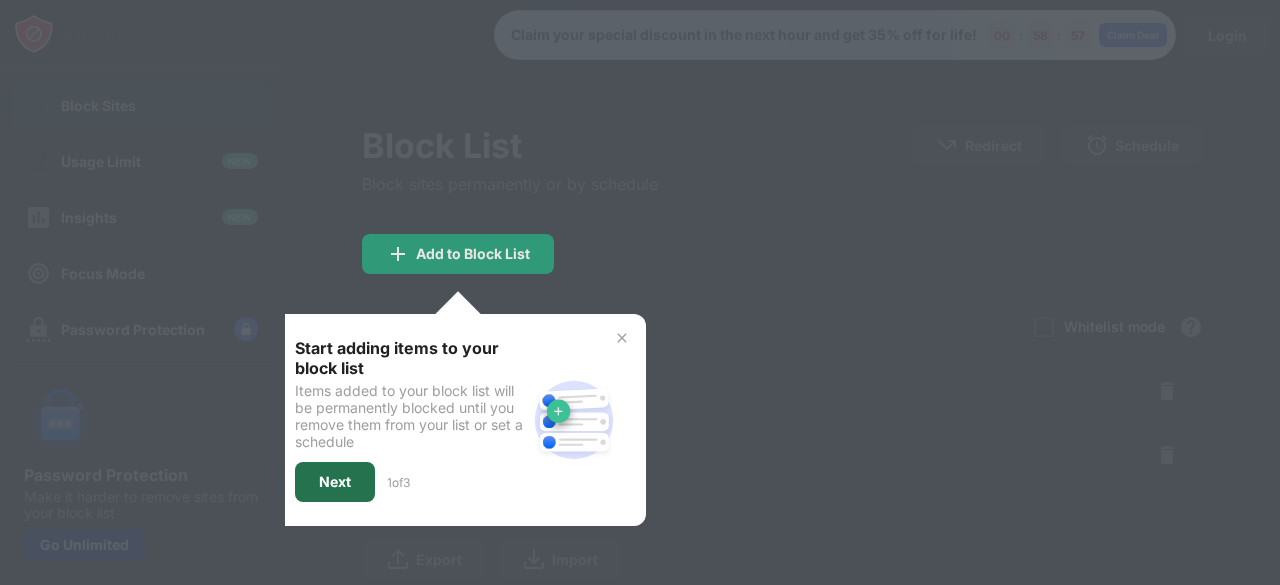 click on "Next" at bounding box center [335, 482] 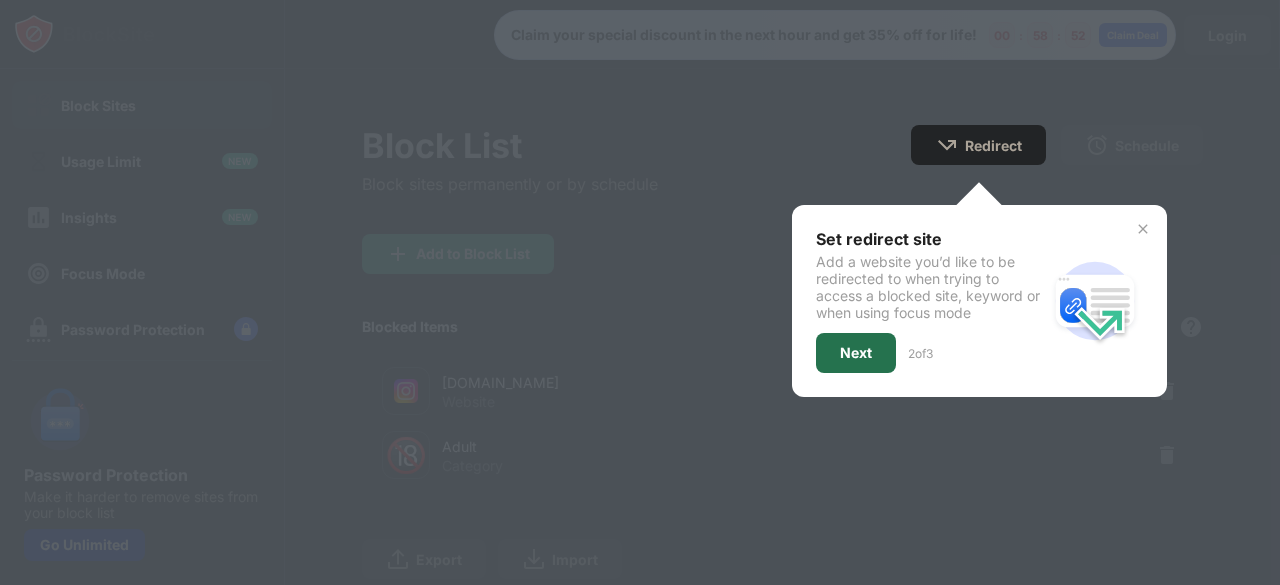 click on "Next" at bounding box center (856, 353) 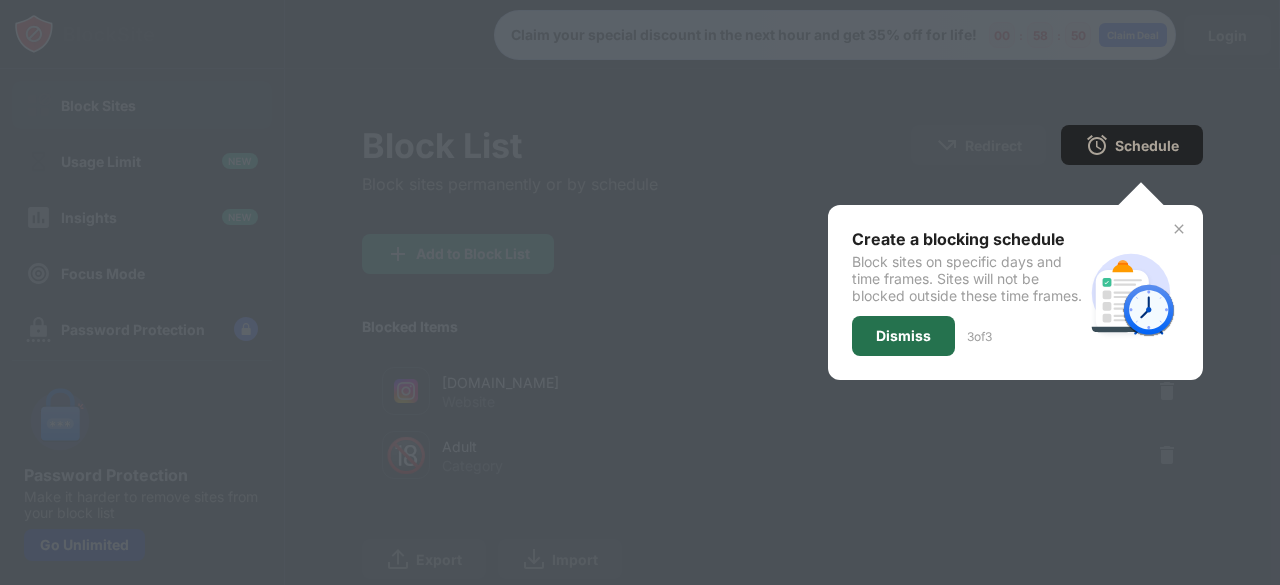 click on "Dismiss" at bounding box center [903, 336] 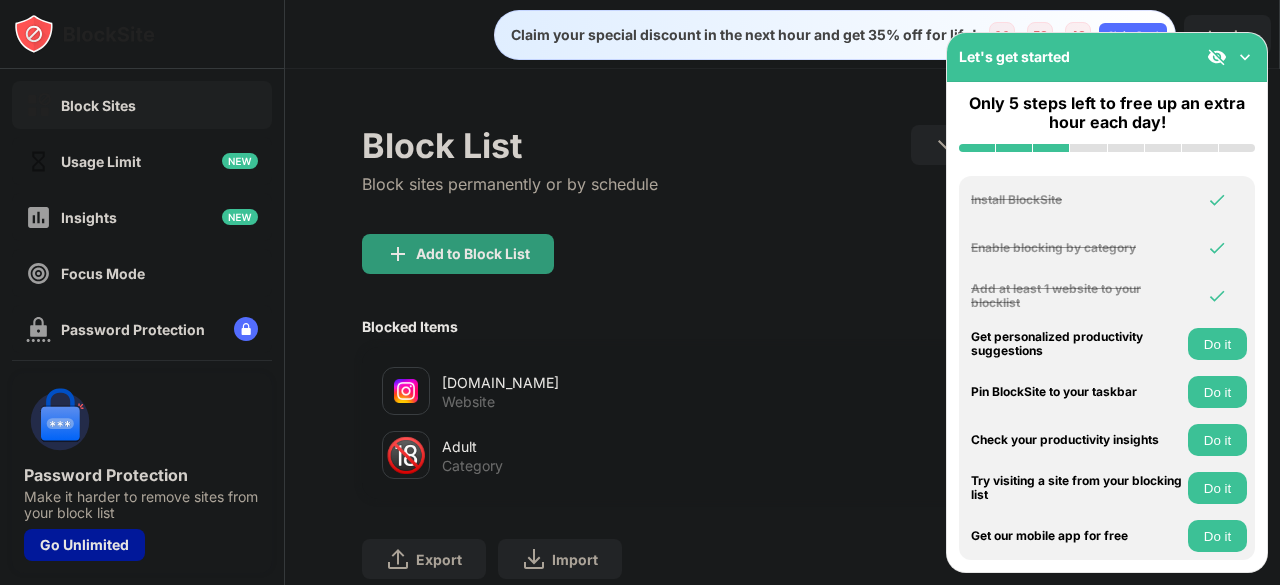 click at bounding box center (1245, 57) 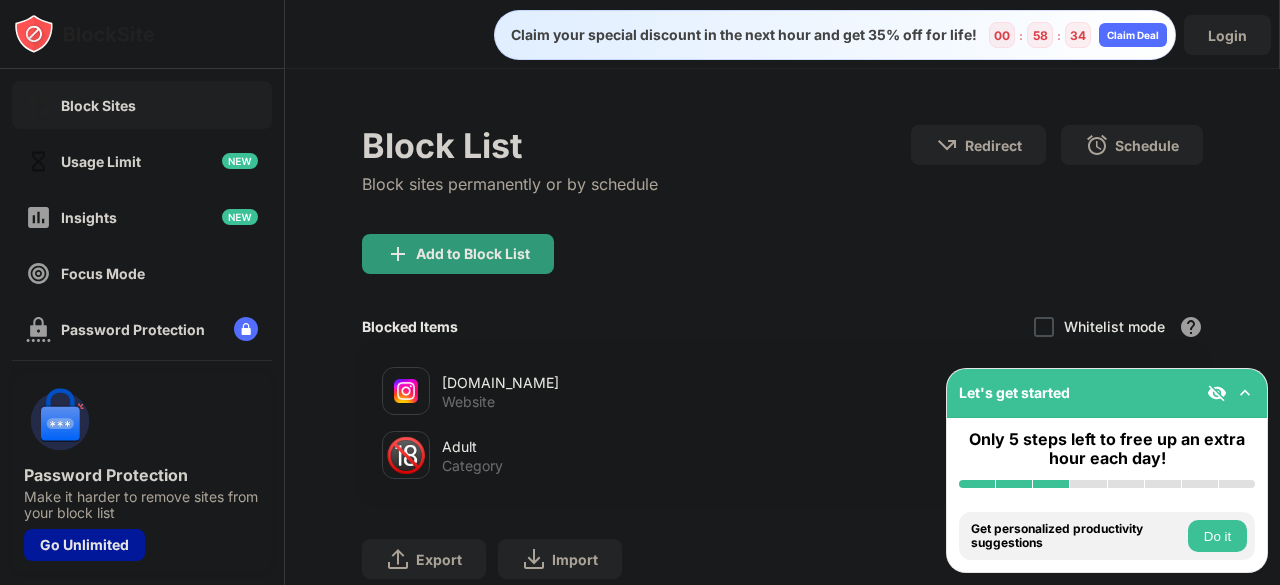 click on "Add to Block List" at bounding box center [782, 270] 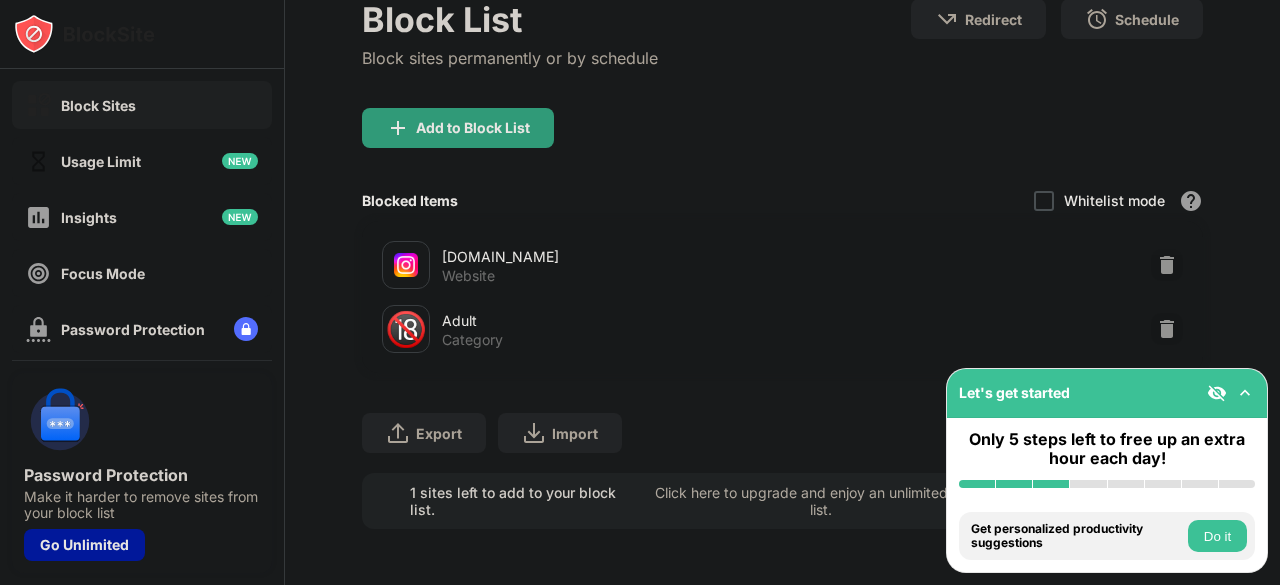 scroll, scrollTop: 125, scrollLeft: 0, axis: vertical 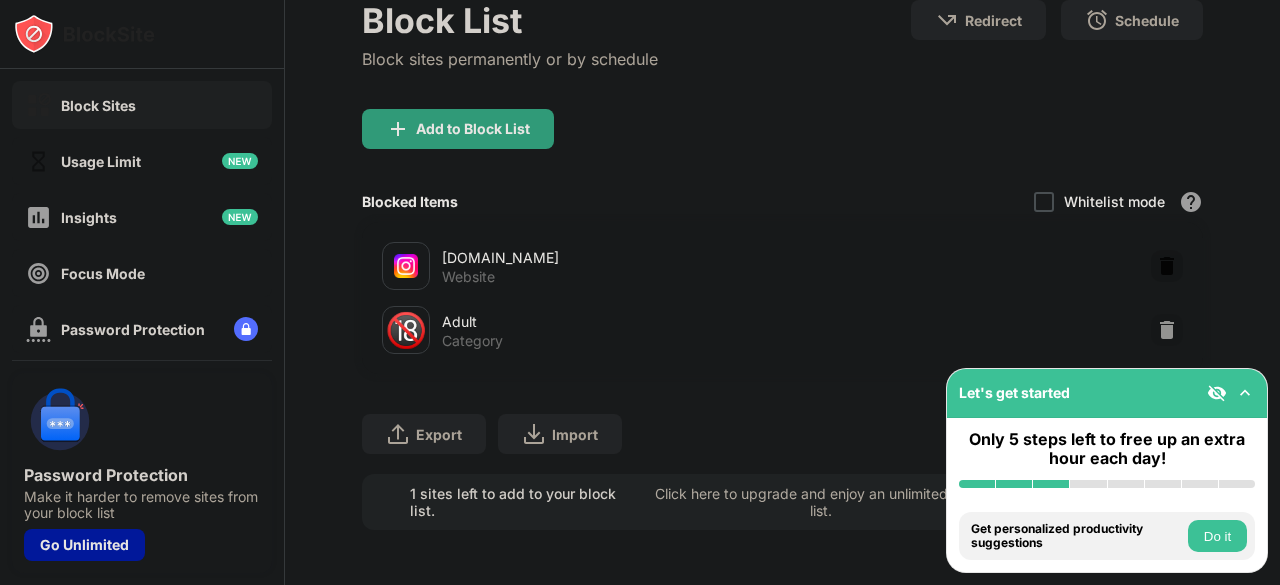 click at bounding box center [1167, 266] 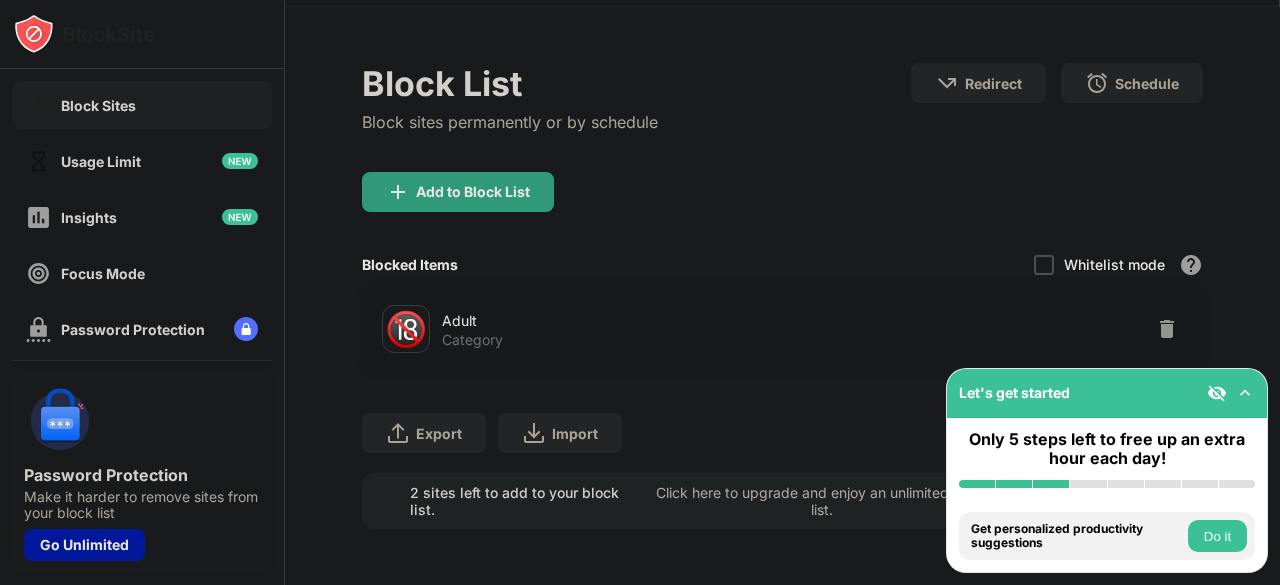 scroll, scrollTop: 0, scrollLeft: 0, axis: both 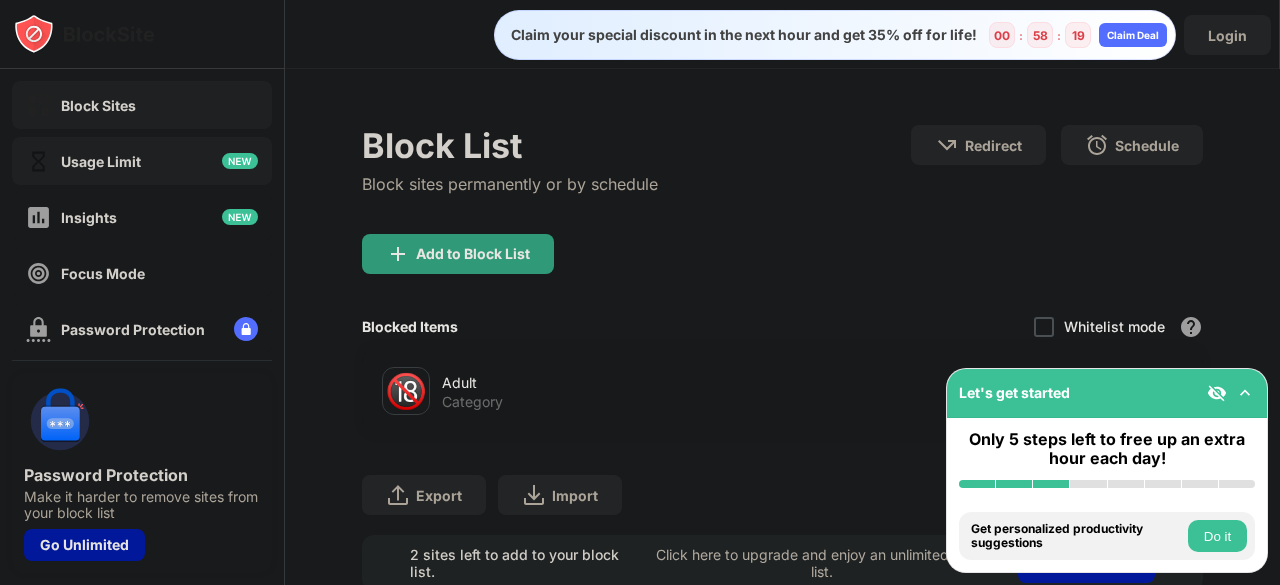 click on "Usage Limit" at bounding box center (142, 161) 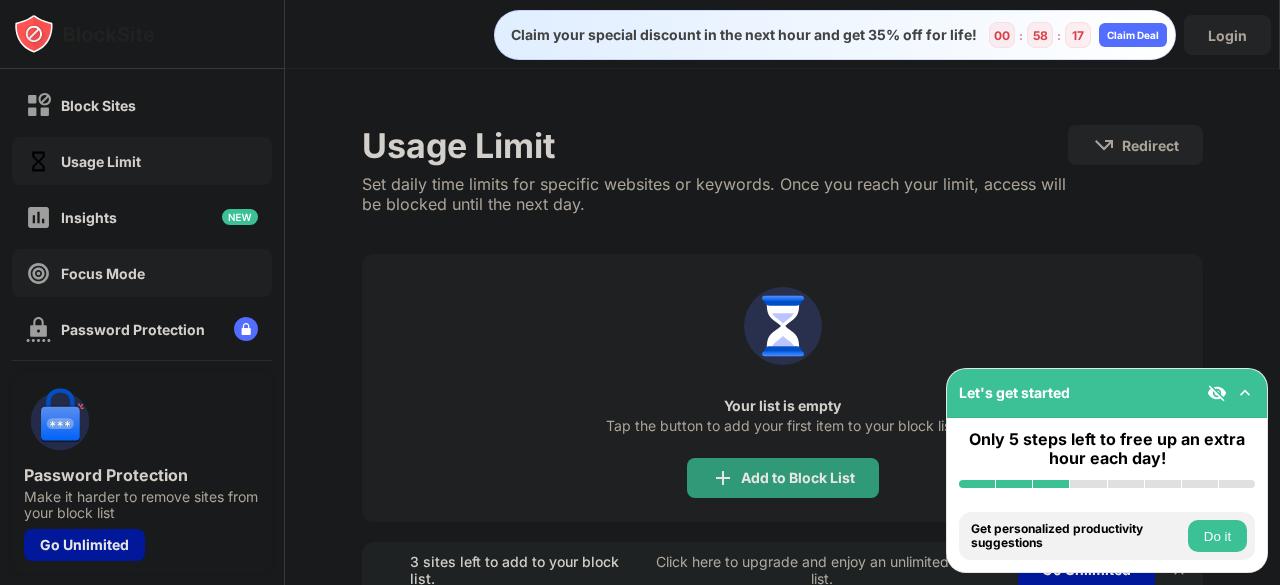 click on "Focus Mode" at bounding box center (142, 273) 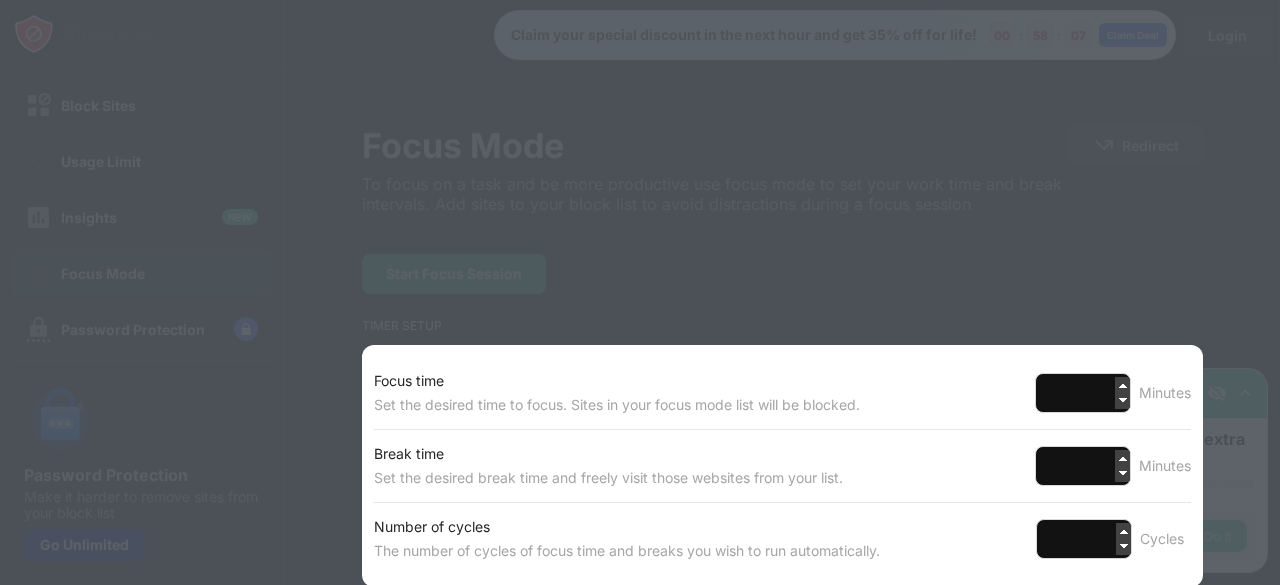 click at bounding box center (640, 292) 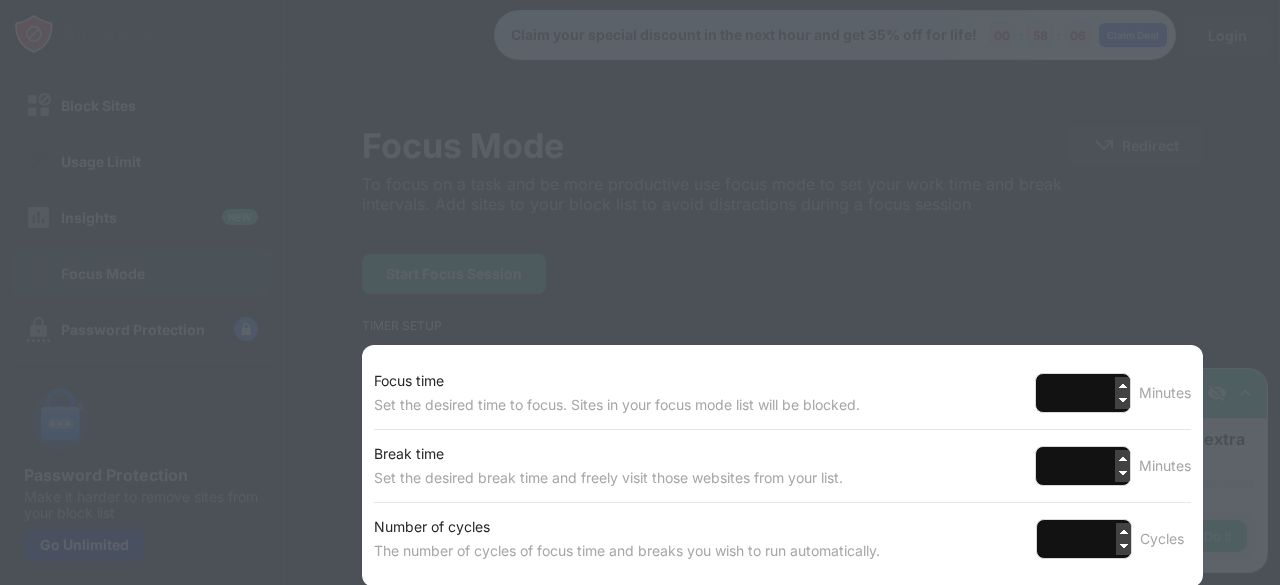 click at bounding box center [640, 292] 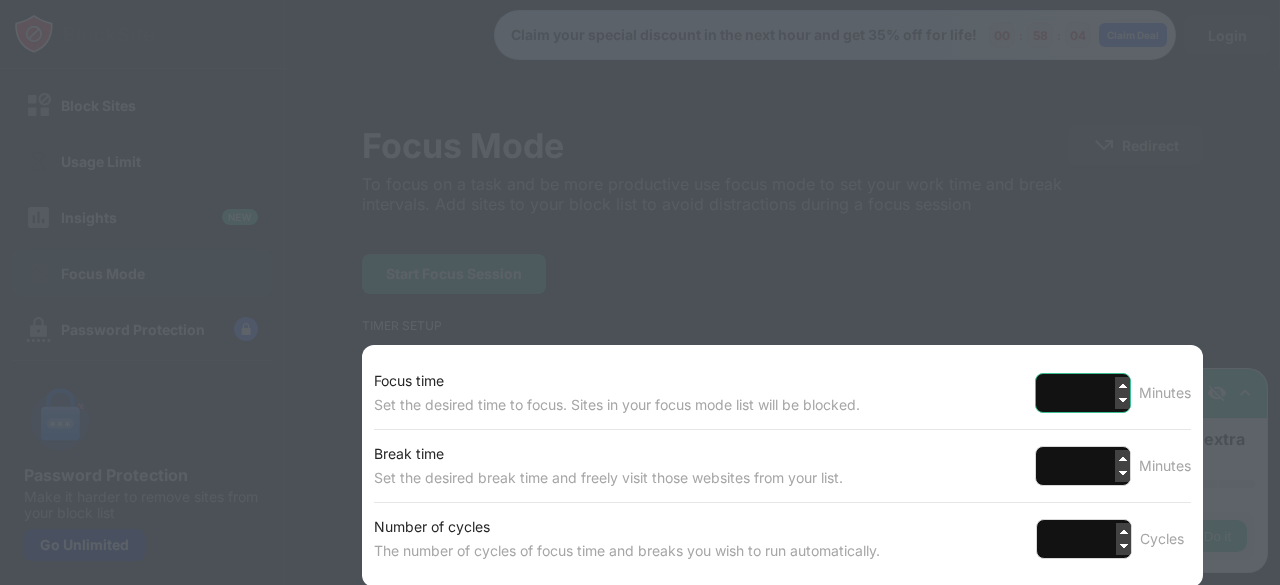 click on "**" at bounding box center (1083, 393) 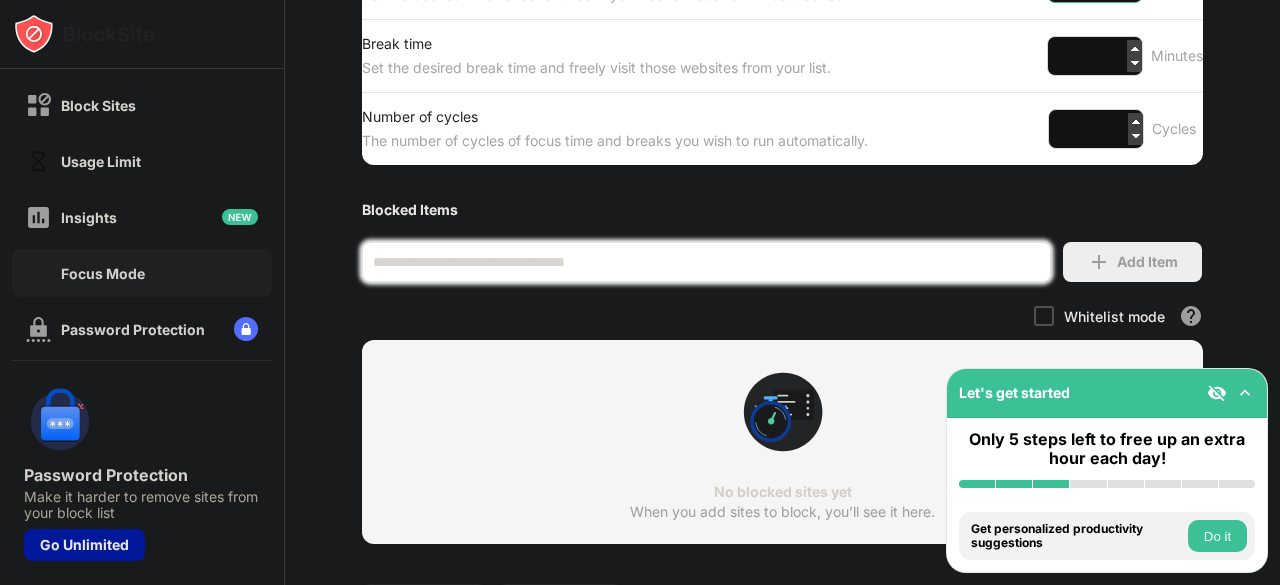scroll, scrollTop: 404, scrollLeft: 0, axis: vertical 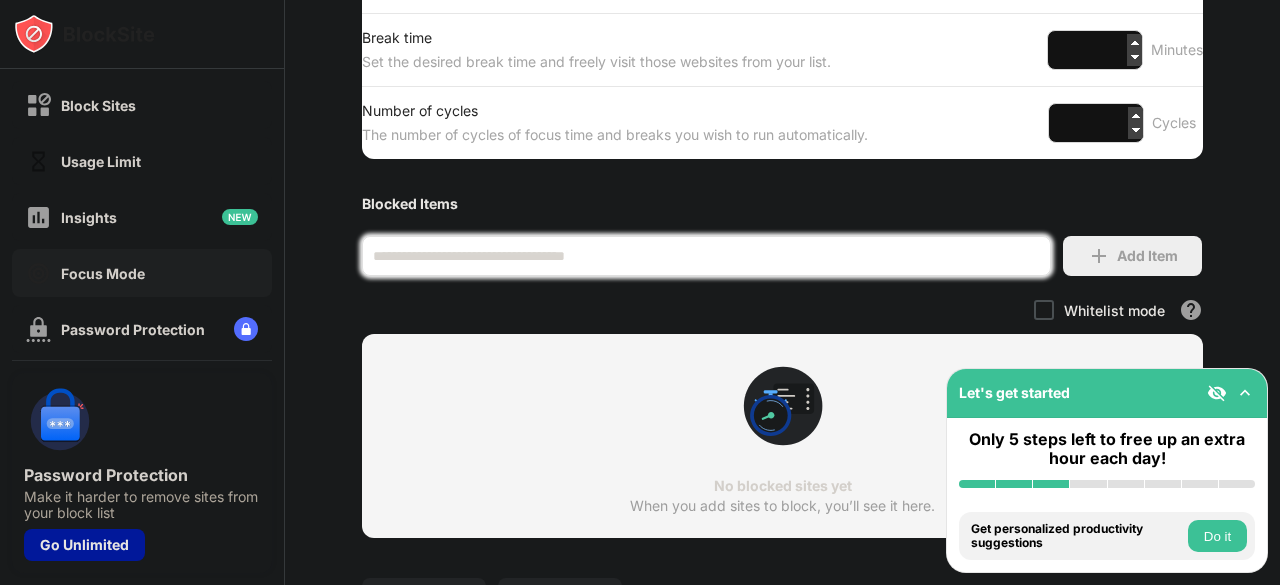 click at bounding box center (706, 256) 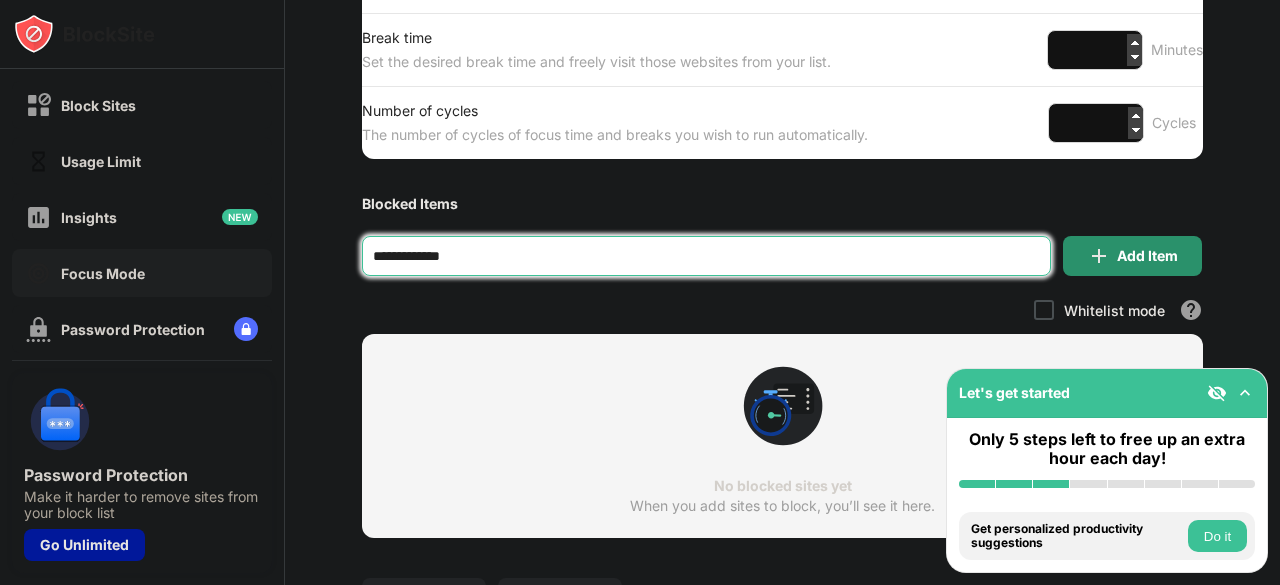 type on "**********" 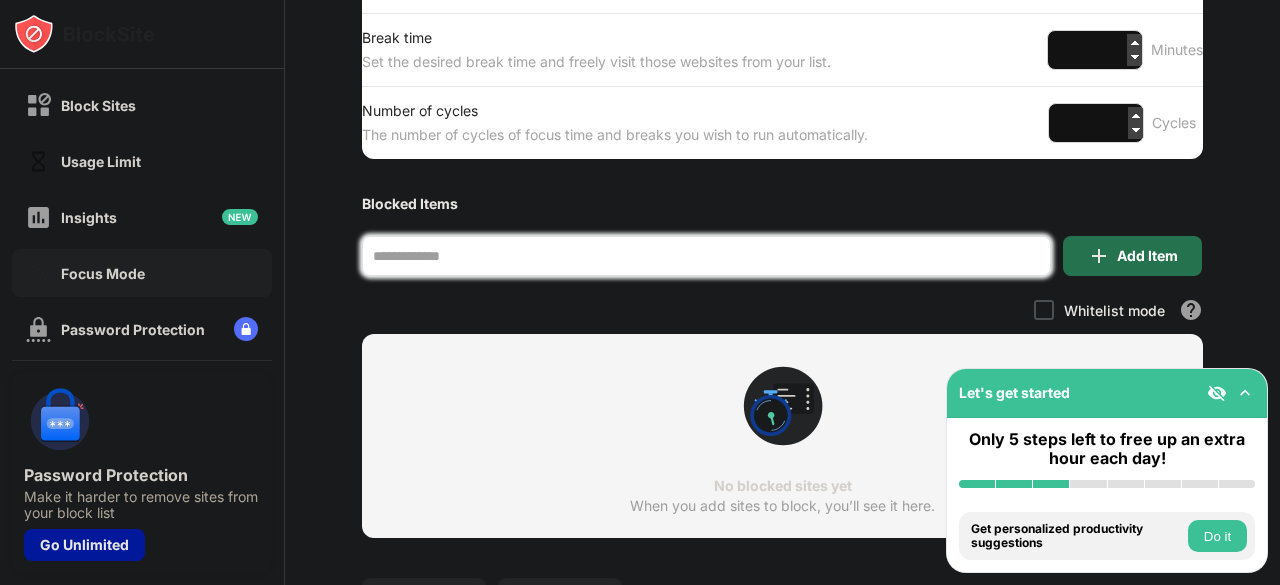 click on "Add Item" at bounding box center (1132, 256) 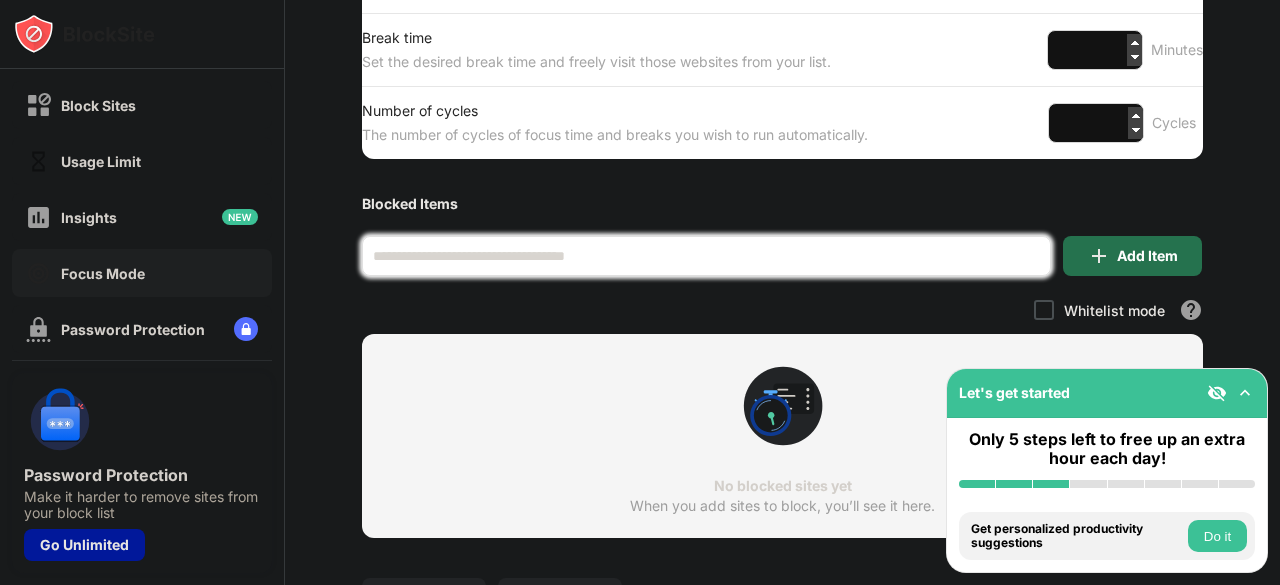 scroll, scrollTop: 386, scrollLeft: 0, axis: vertical 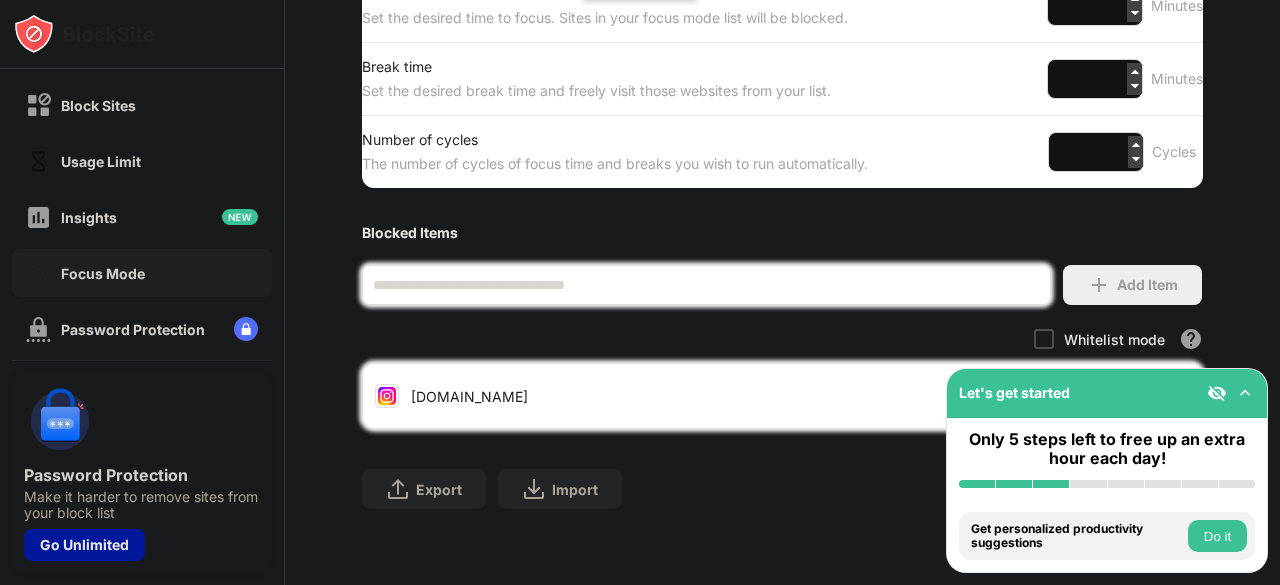 click at bounding box center (706, 285) 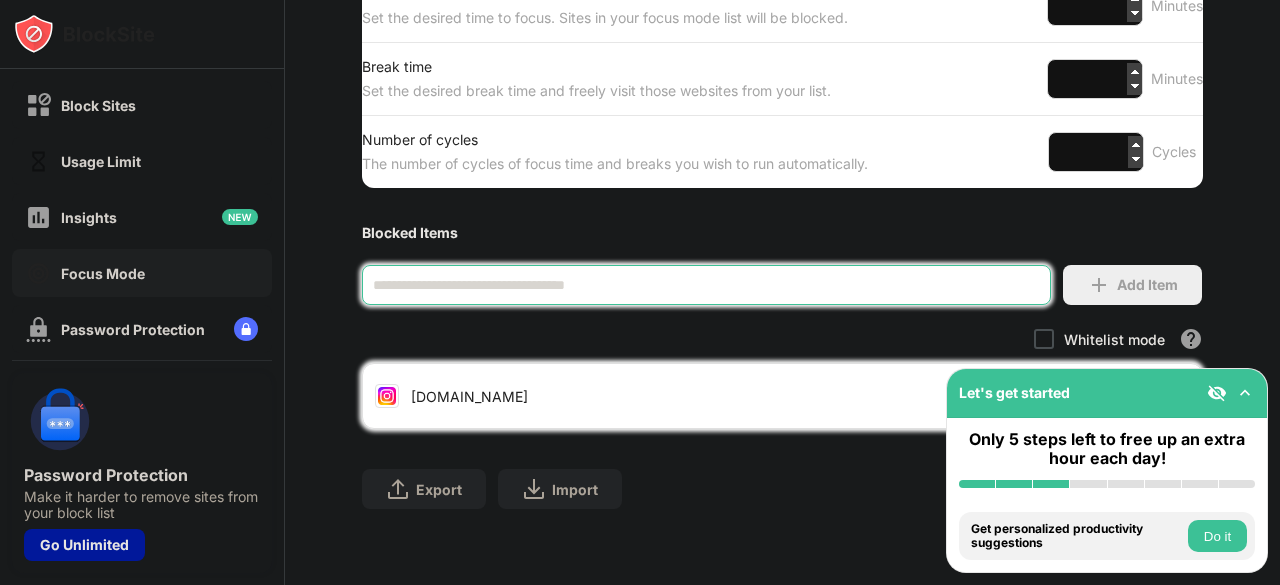 click on "Blocked Items" at bounding box center (782, 232) 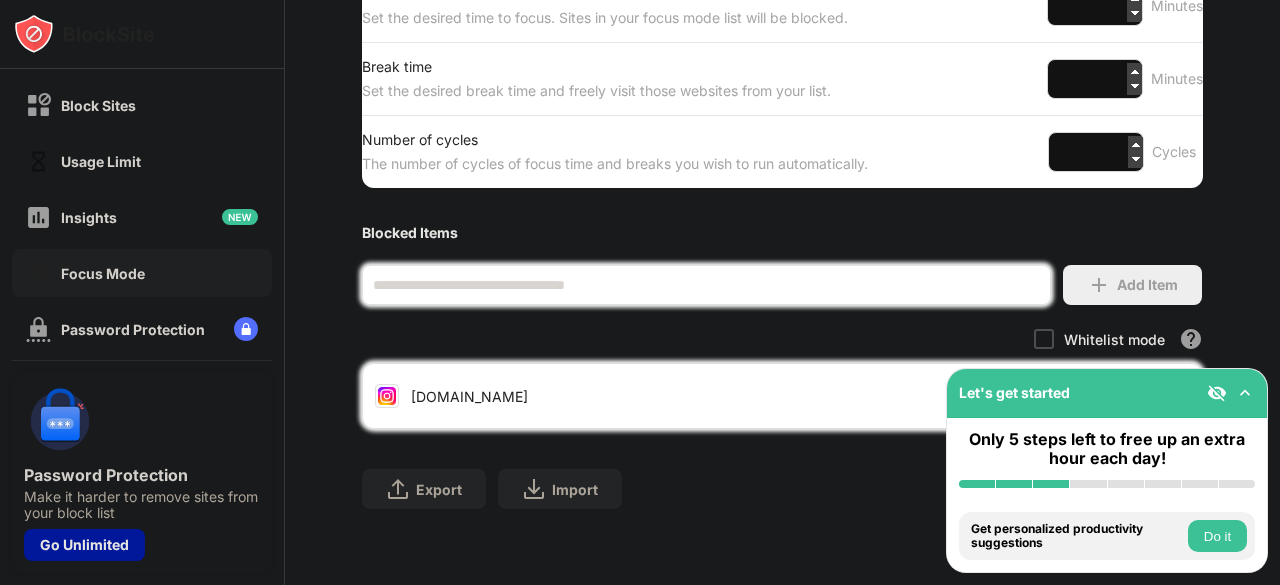 scroll, scrollTop: 0, scrollLeft: 0, axis: both 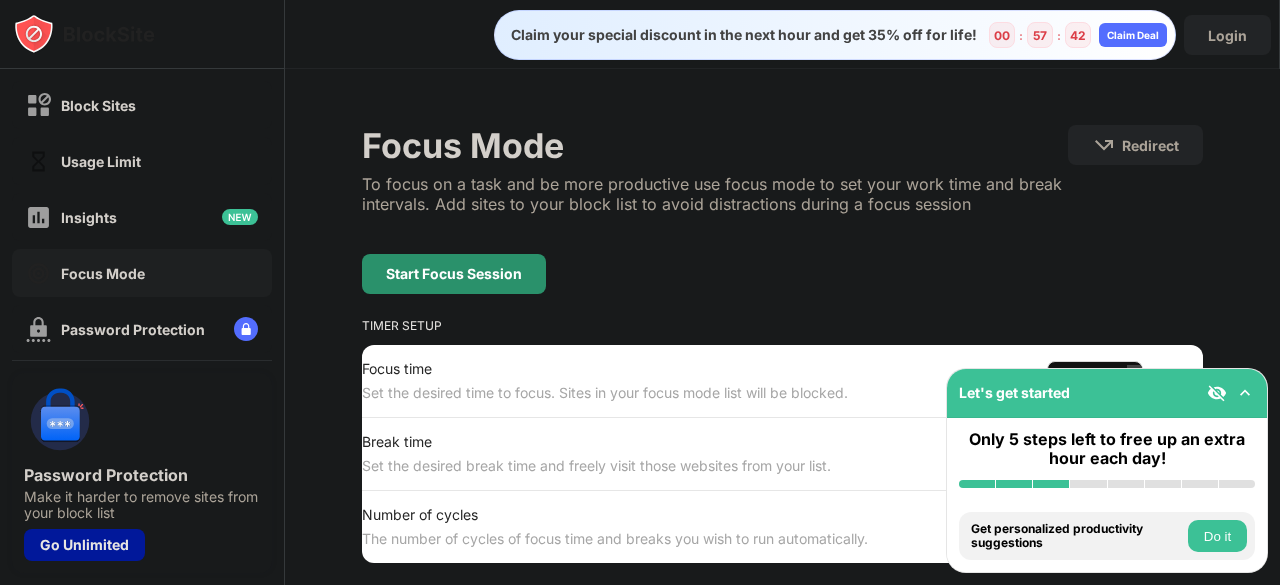 click on "Start Focus Session" at bounding box center [454, 274] 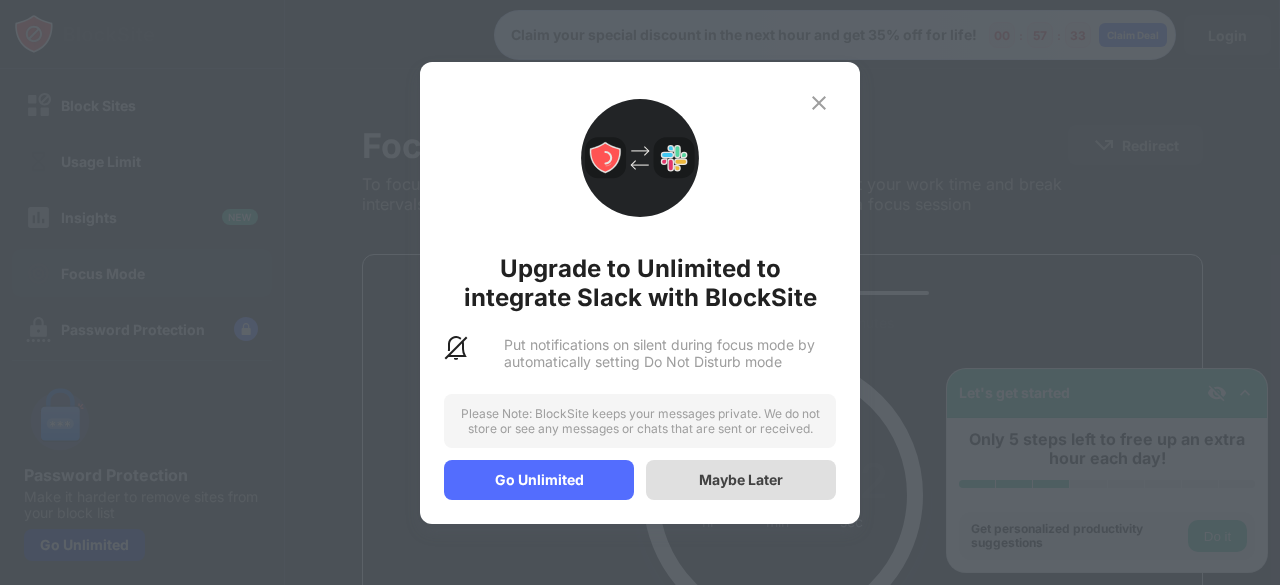click on "Maybe Later" at bounding box center (741, 480) 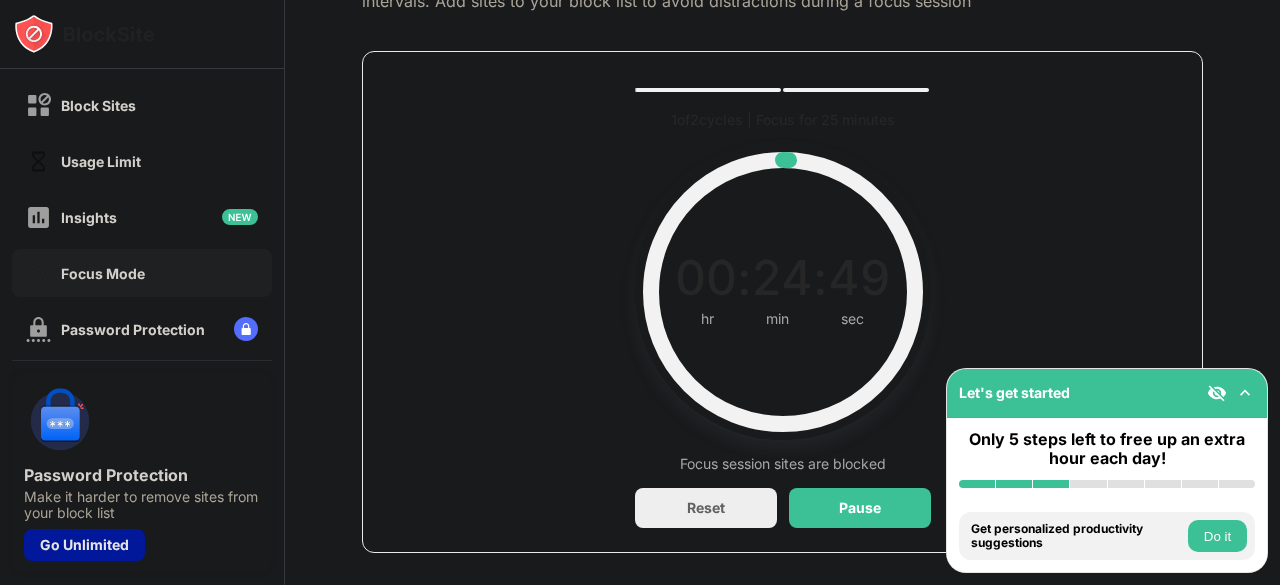 scroll, scrollTop: 239, scrollLeft: 0, axis: vertical 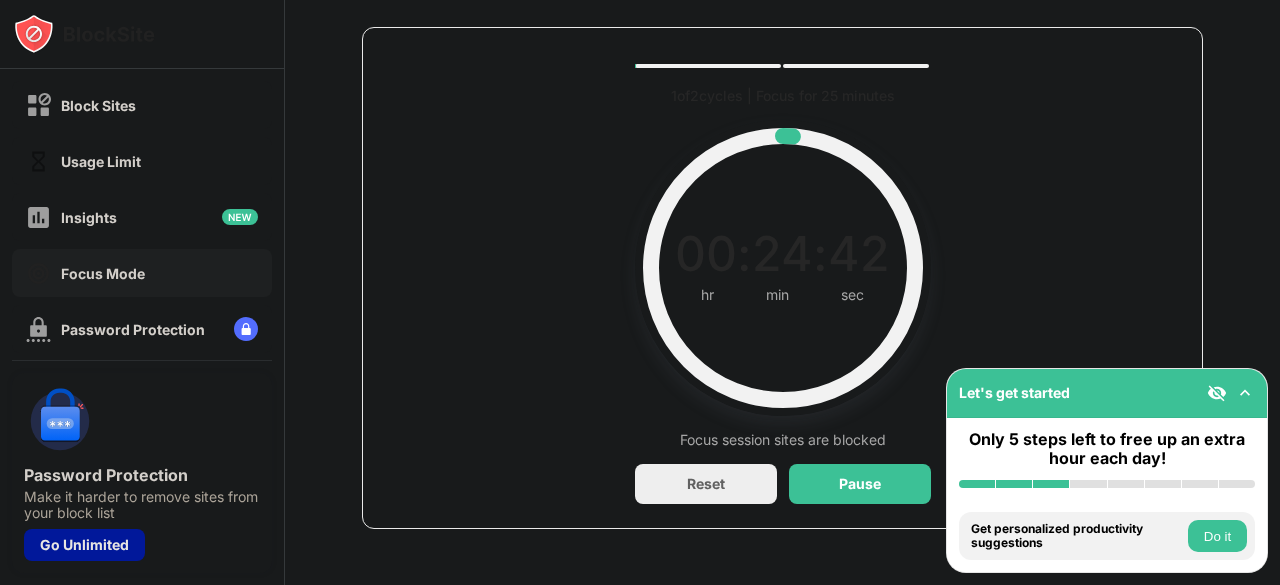 click on "Do it" at bounding box center [1217, 536] 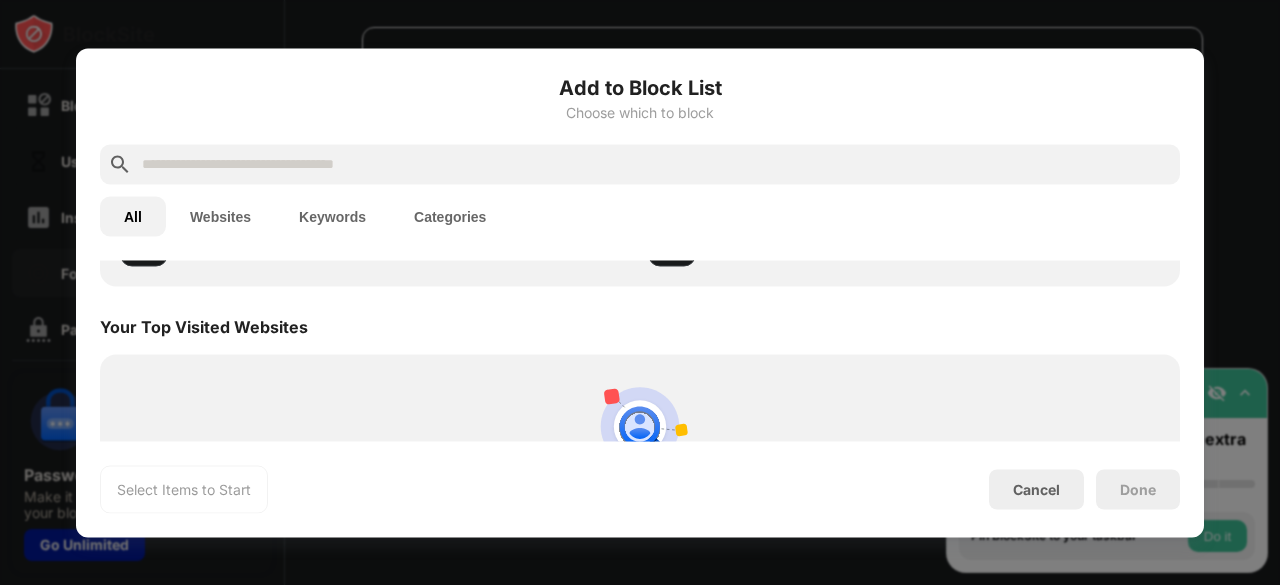scroll, scrollTop: 696, scrollLeft: 0, axis: vertical 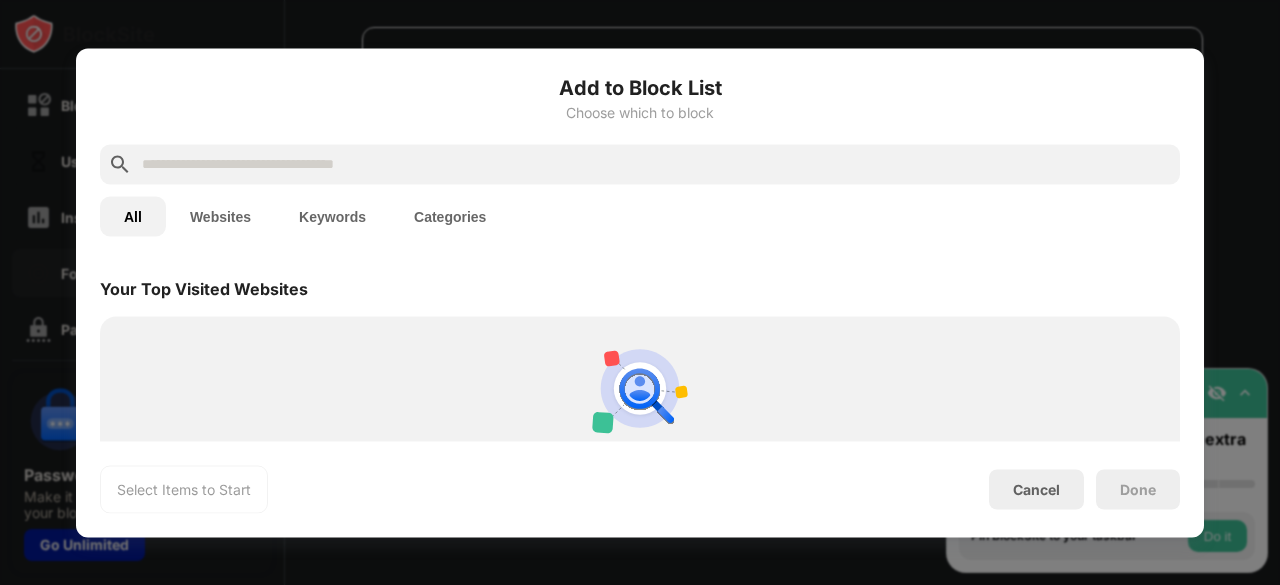 drag, startPoint x: 1127, startPoint y: 493, endPoint x: 1034, endPoint y: 632, distance: 167.24234 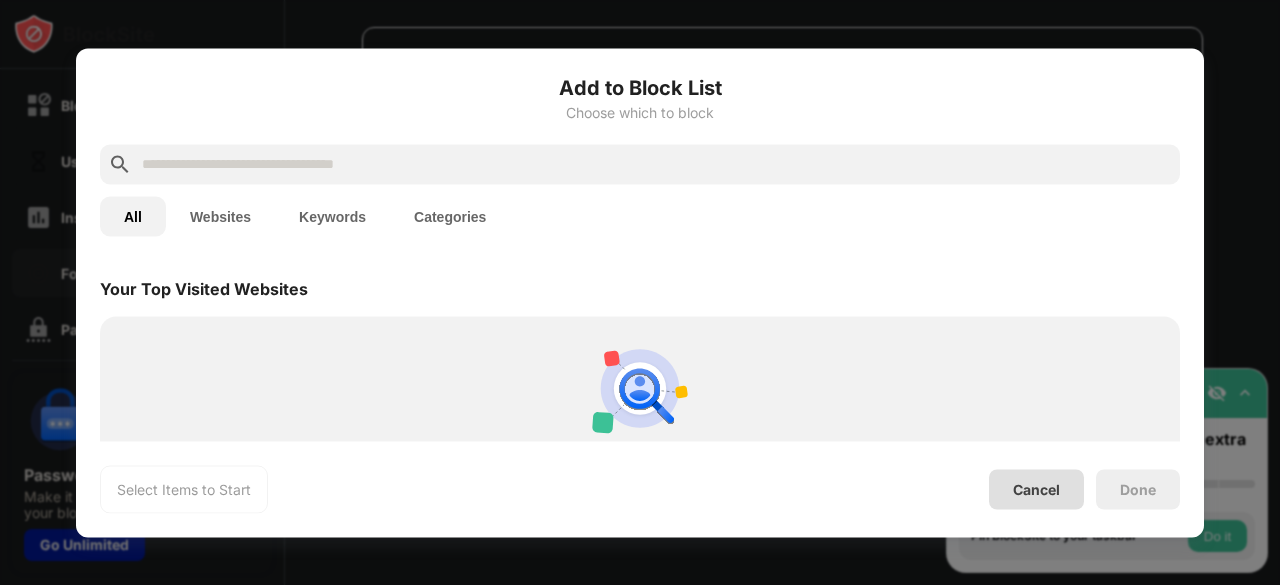 click on "Cancel" at bounding box center (1036, 489) 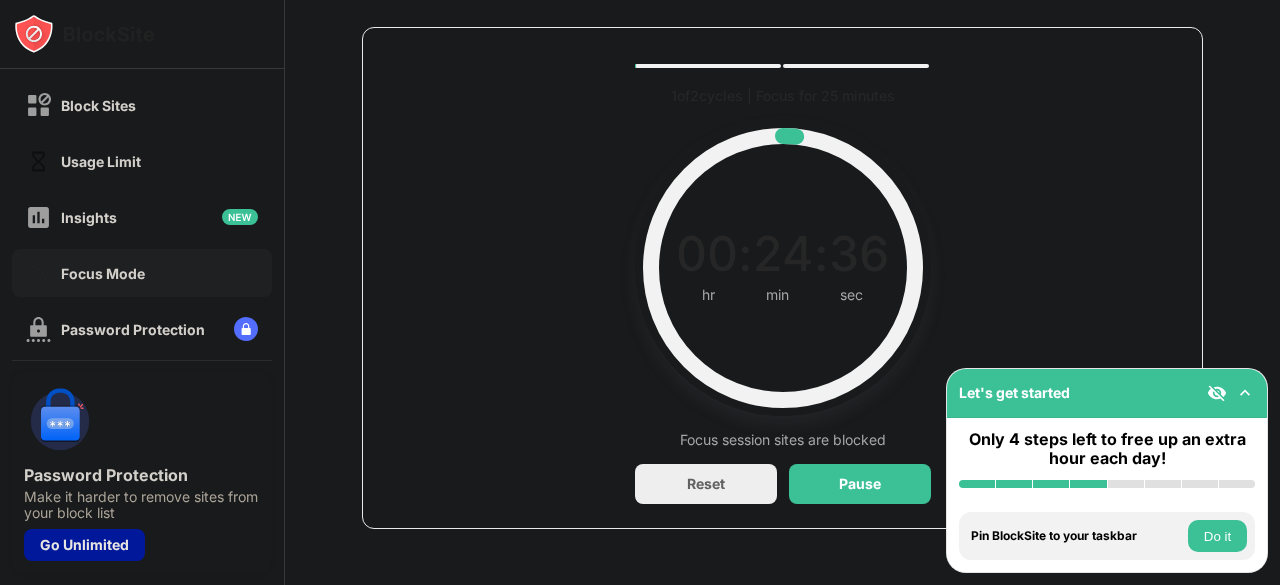 click on "Do it" at bounding box center (1217, 536) 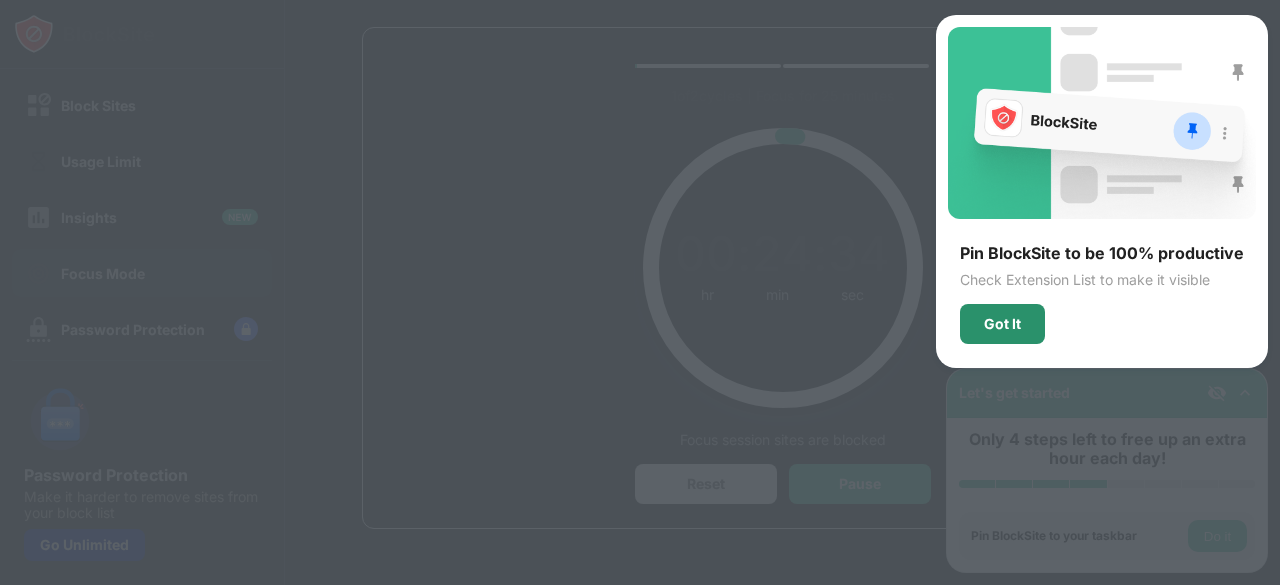drag, startPoint x: 1027, startPoint y: 339, endPoint x: 1025, endPoint y: 383, distance: 44.04543 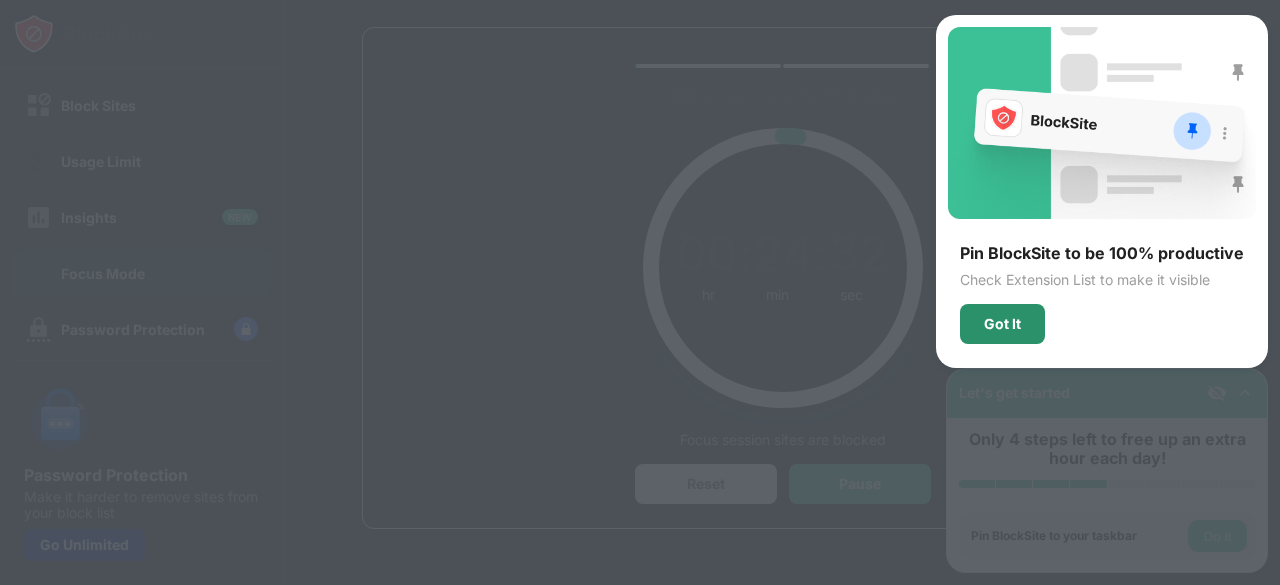 click on "Got It" at bounding box center [1002, 324] 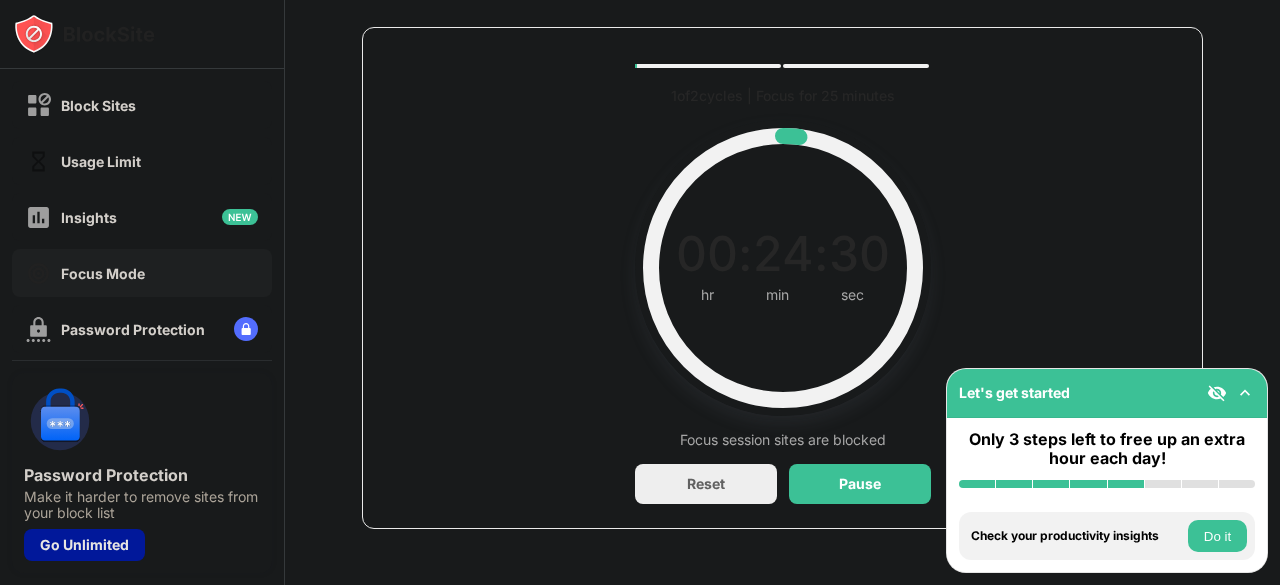 click on "Do it" at bounding box center (1217, 536) 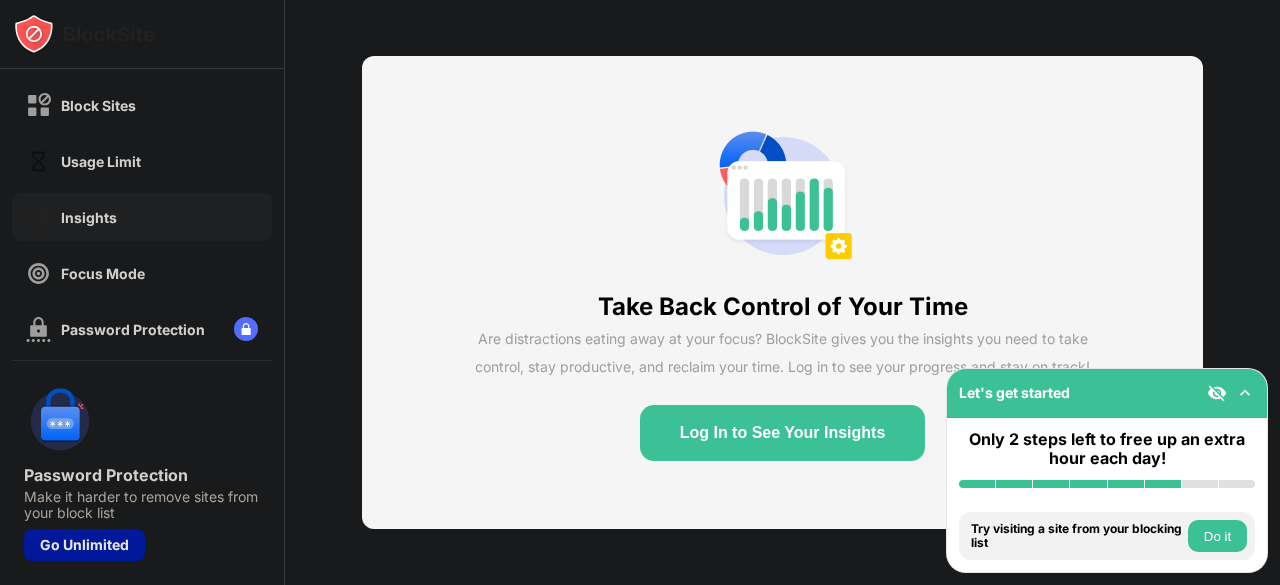 scroll, scrollTop: 84, scrollLeft: 0, axis: vertical 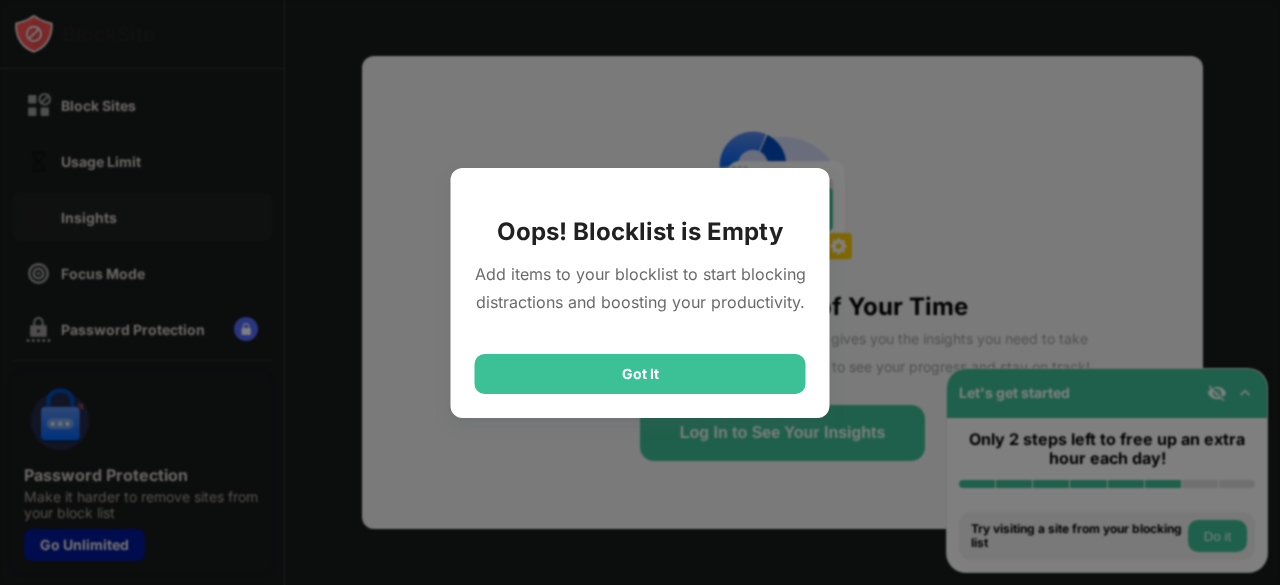 click on "Got It" at bounding box center [640, 374] 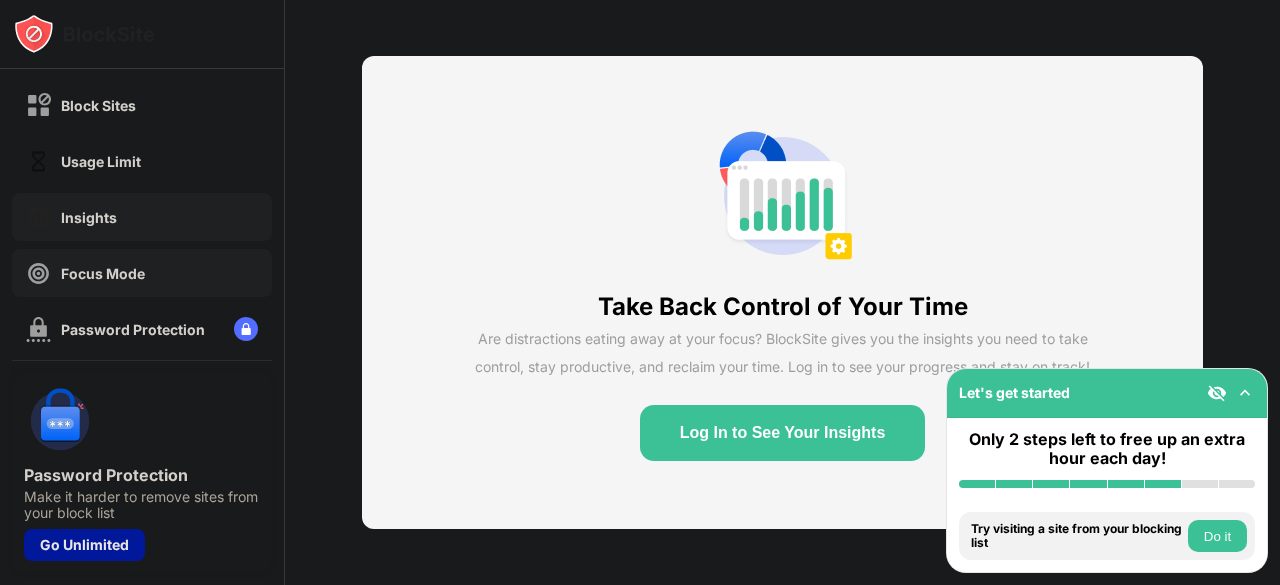 click on "Focus Mode" at bounding box center [142, 273] 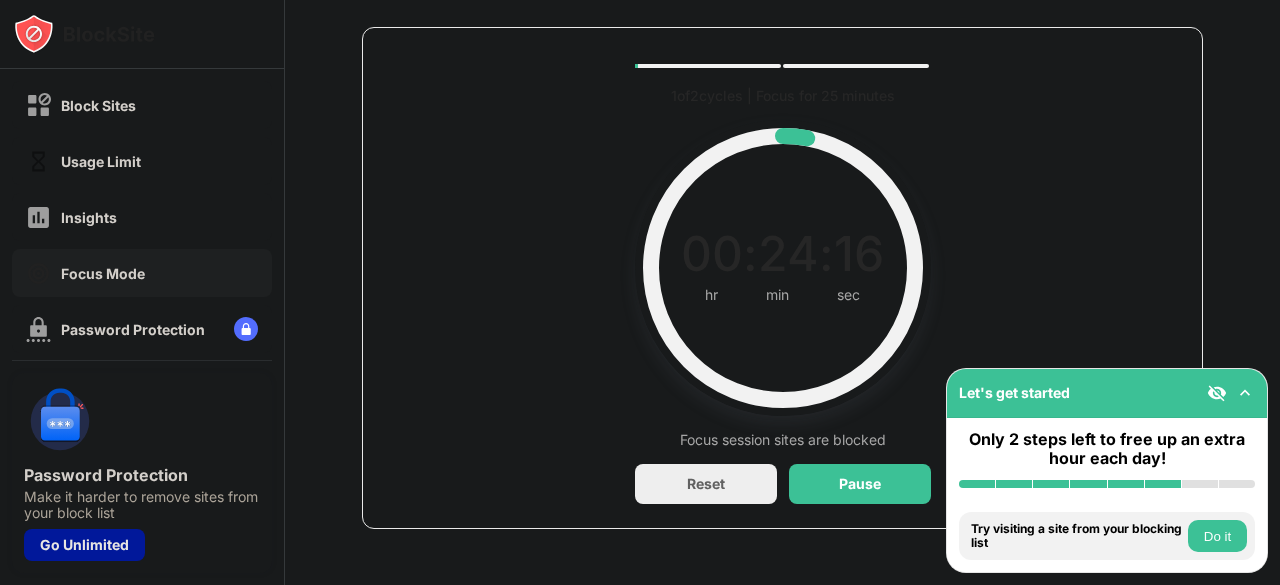 click at bounding box center [1245, 393] 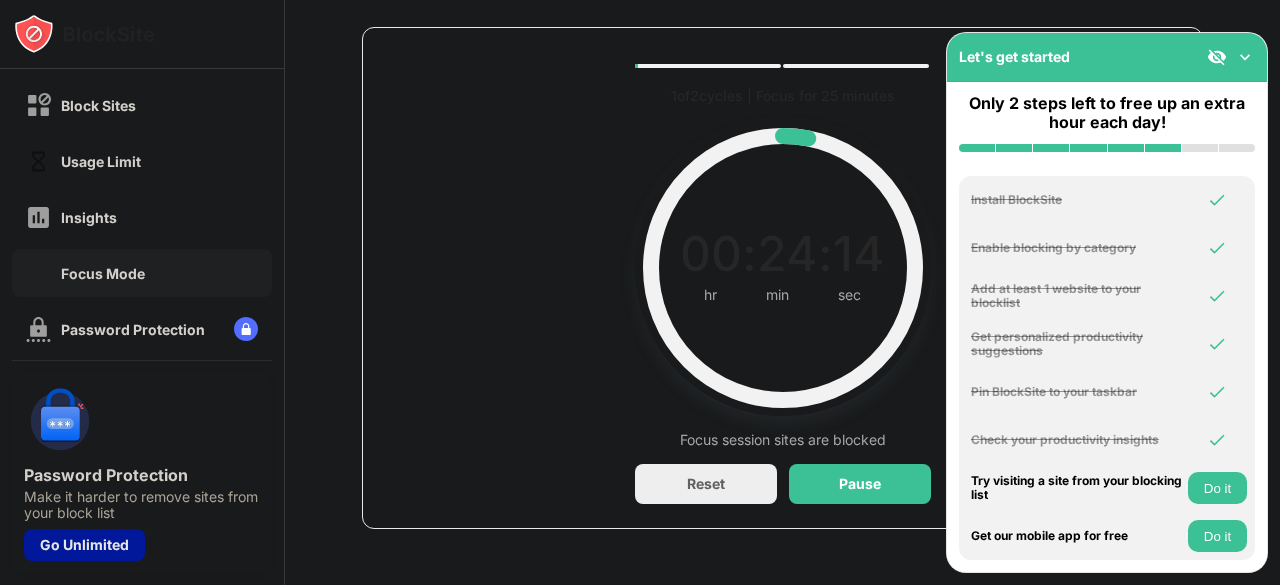 drag, startPoint x: 1178, startPoint y: 145, endPoint x: 1173, endPoint y: 154, distance: 10.29563 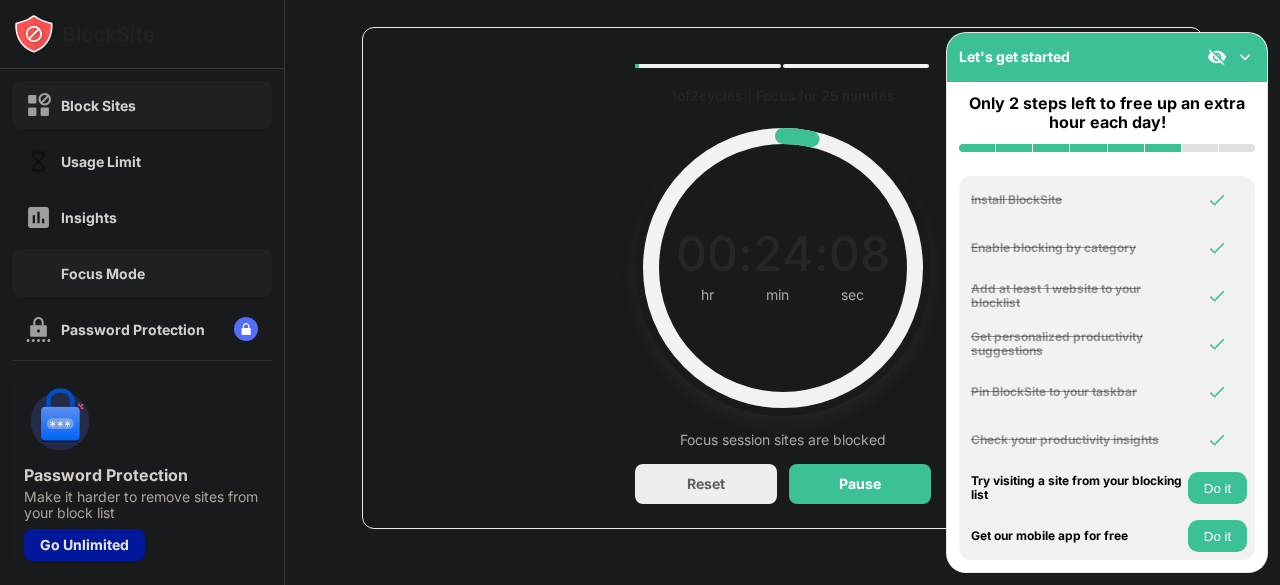 click on "Block Sites" at bounding box center (142, 105) 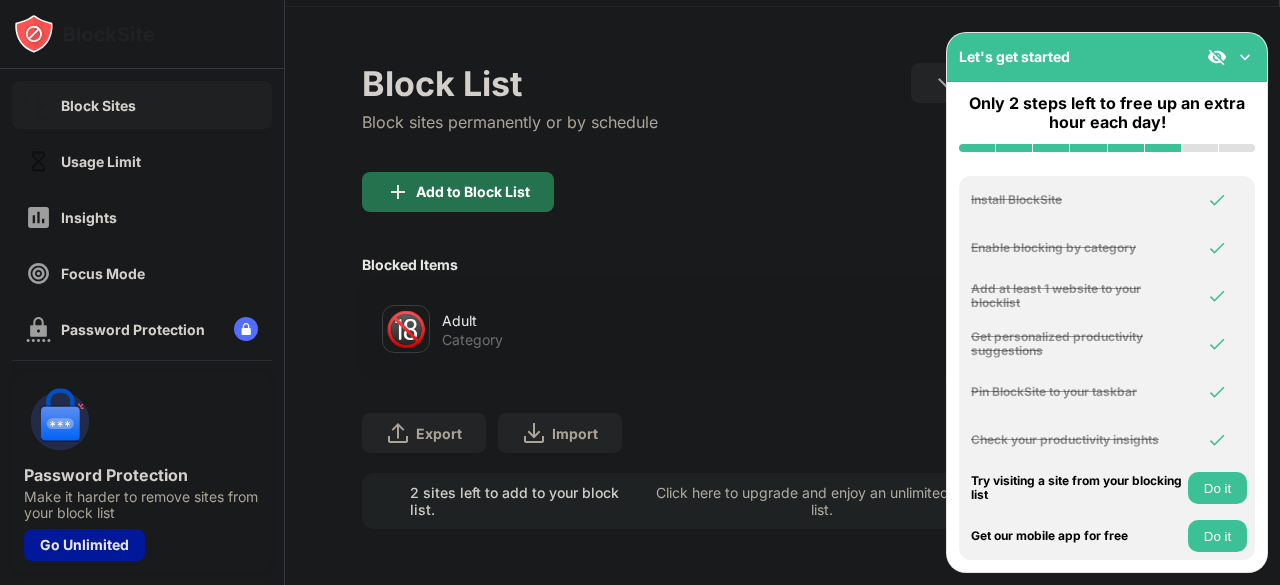 click on "Add to Block List" at bounding box center [458, 192] 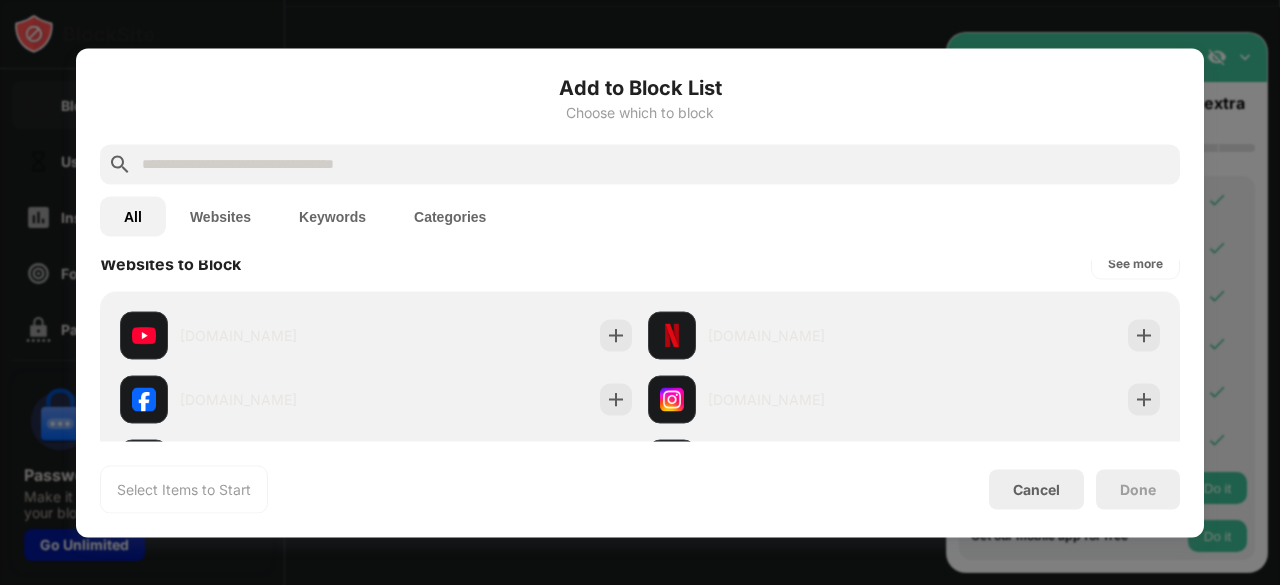 scroll, scrollTop: 308, scrollLeft: 0, axis: vertical 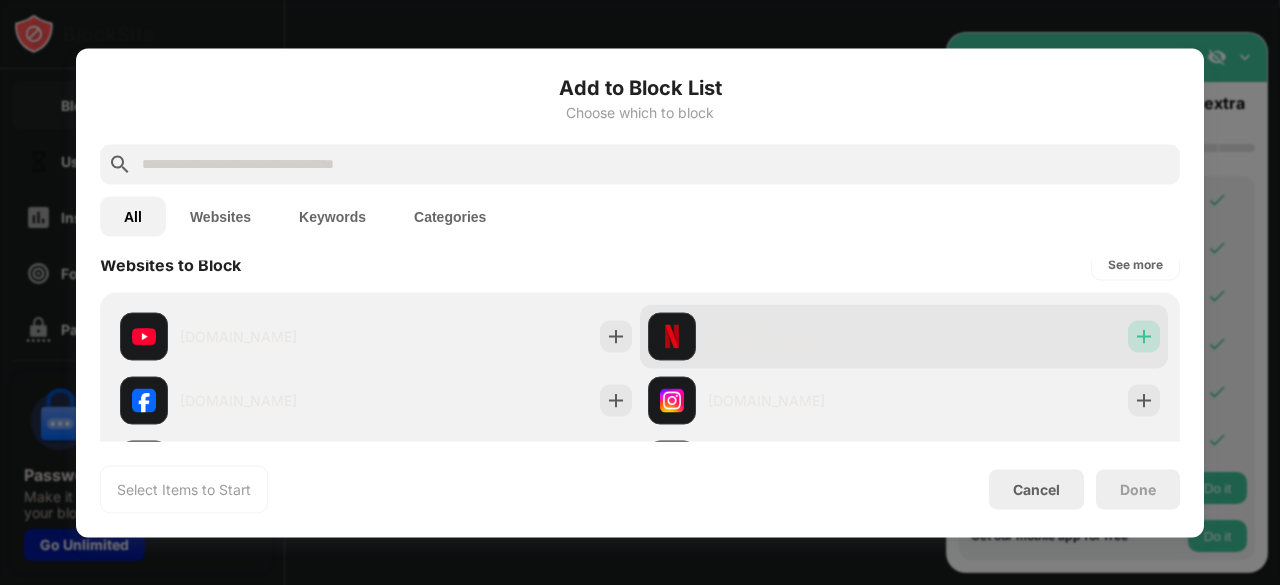 click at bounding box center [1144, 336] 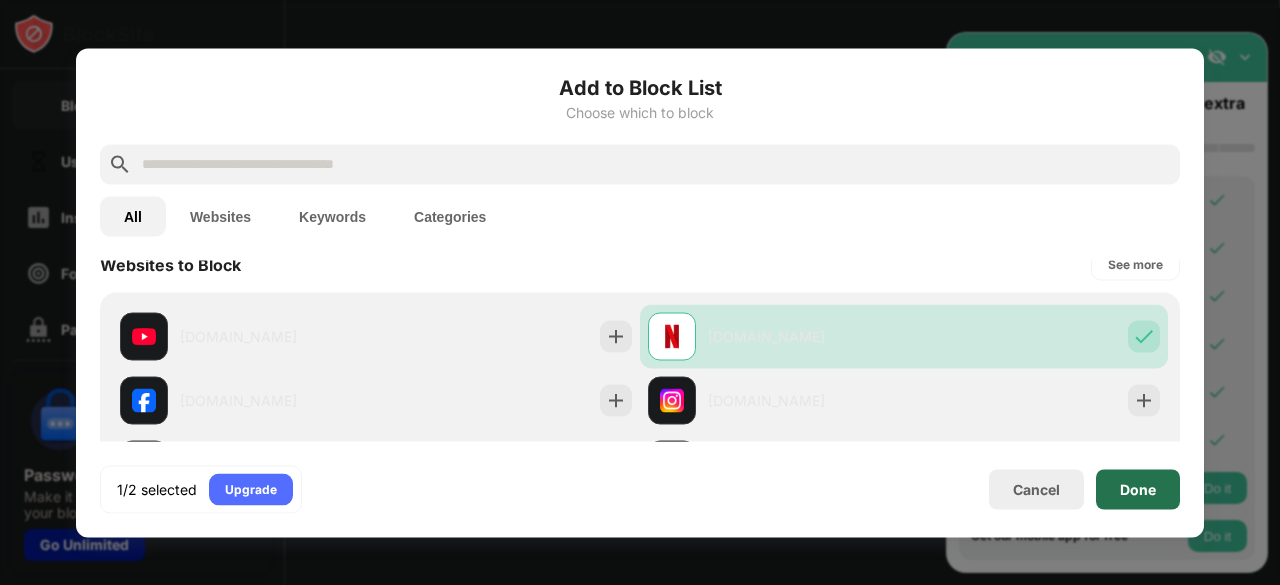 click on "Done" at bounding box center (1138, 489) 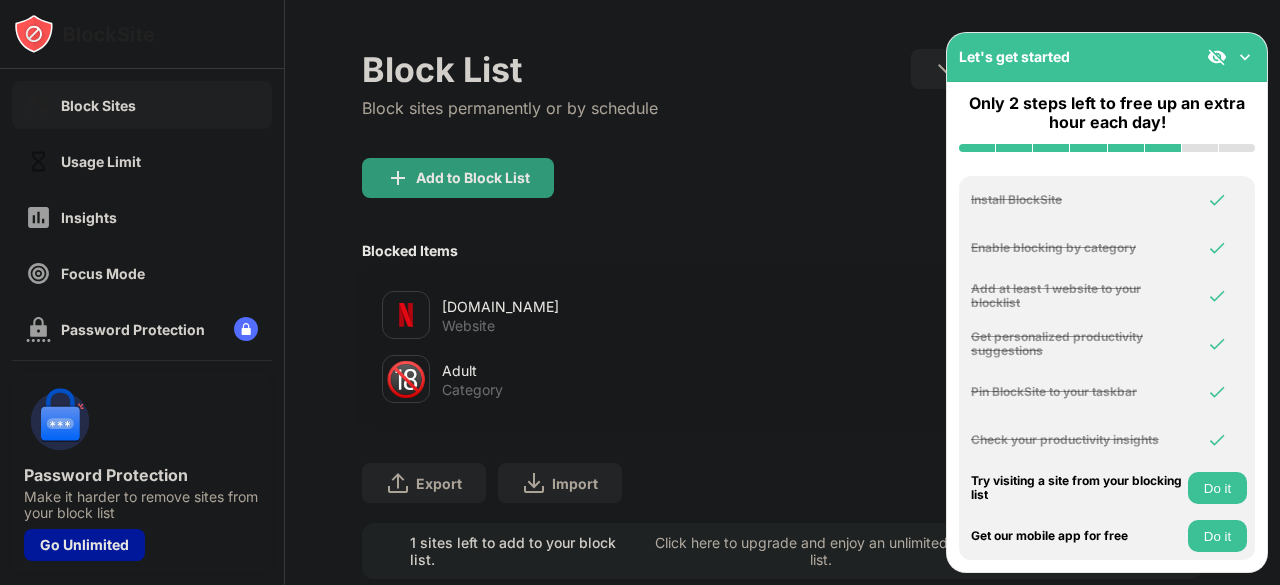 scroll, scrollTop: 140, scrollLeft: 0, axis: vertical 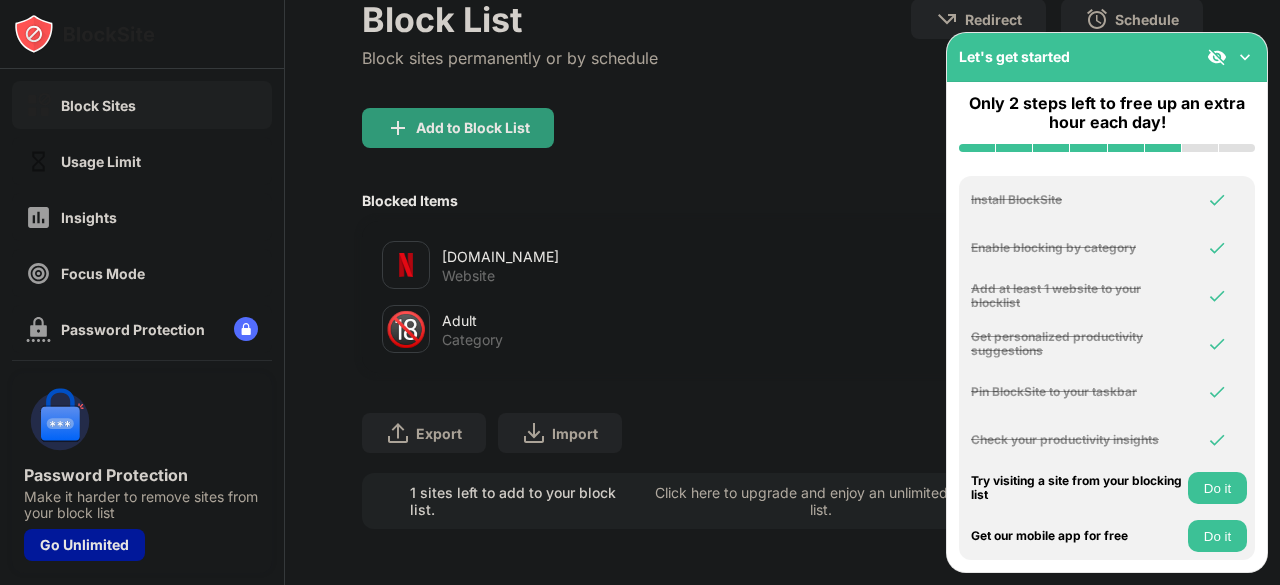 click on "Do it" at bounding box center [1217, 488] 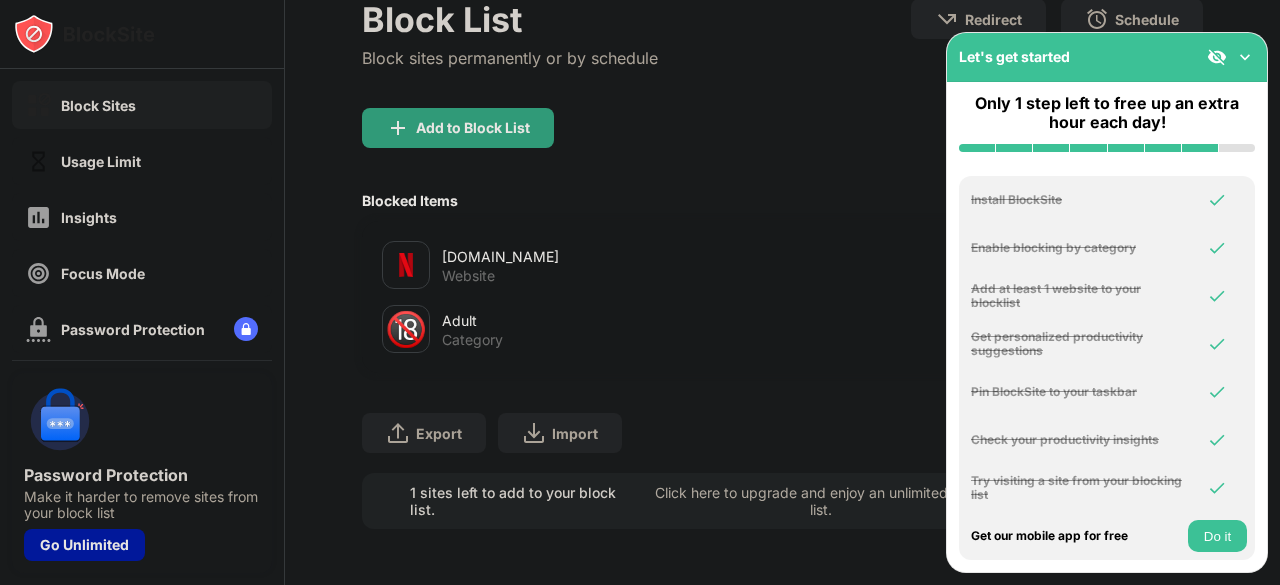 click on "Do it" at bounding box center (1217, 536) 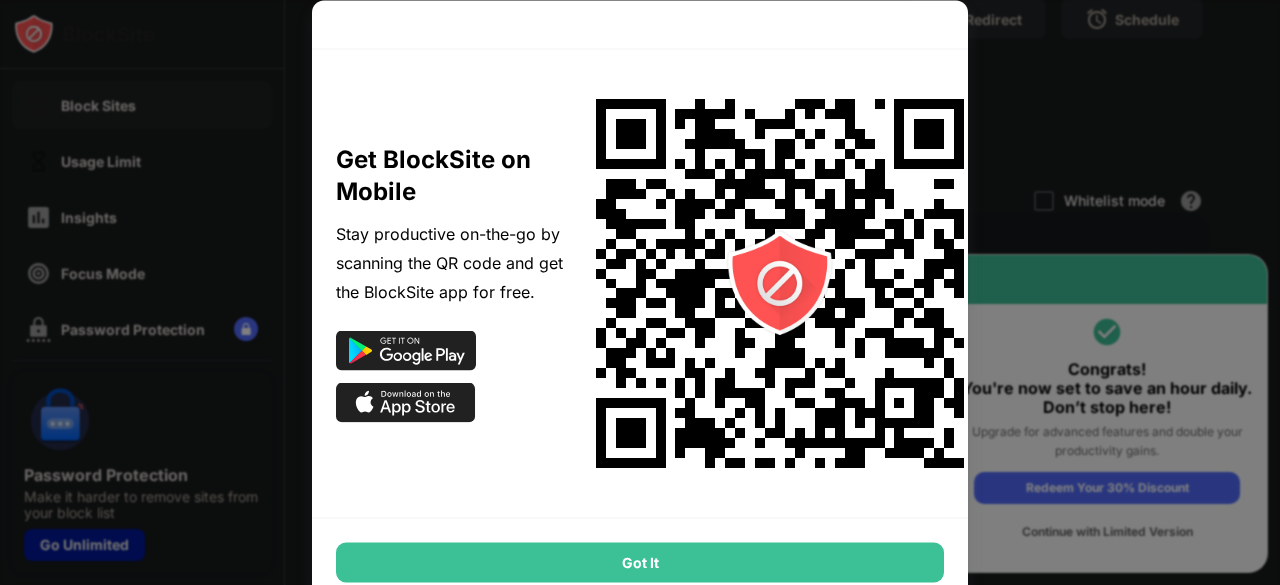 click on "Got It" at bounding box center (640, 562) 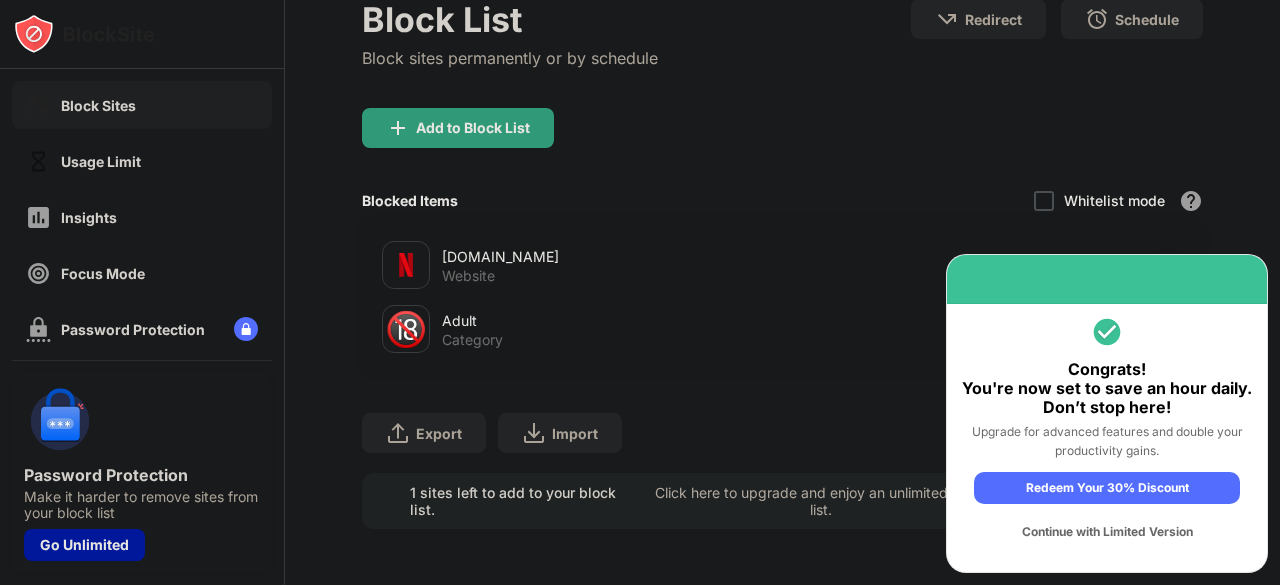 click on "Continue with Limited Version" at bounding box center [1107, 532] 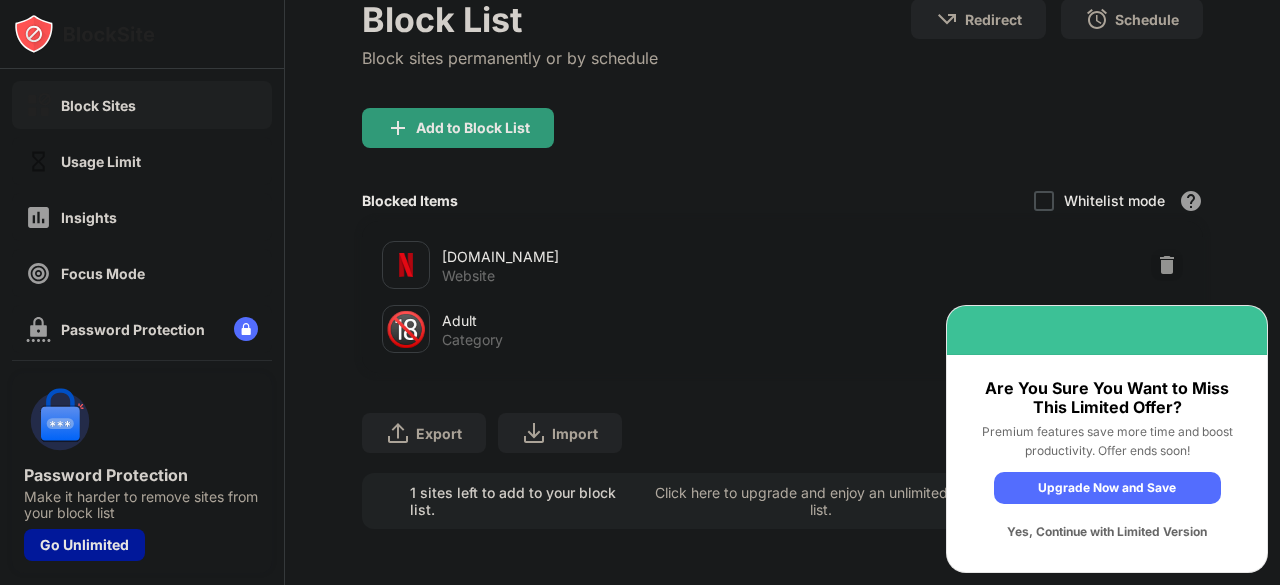 click on "Yes, Continue with Limited Version" at bounding box center (1107, 532) 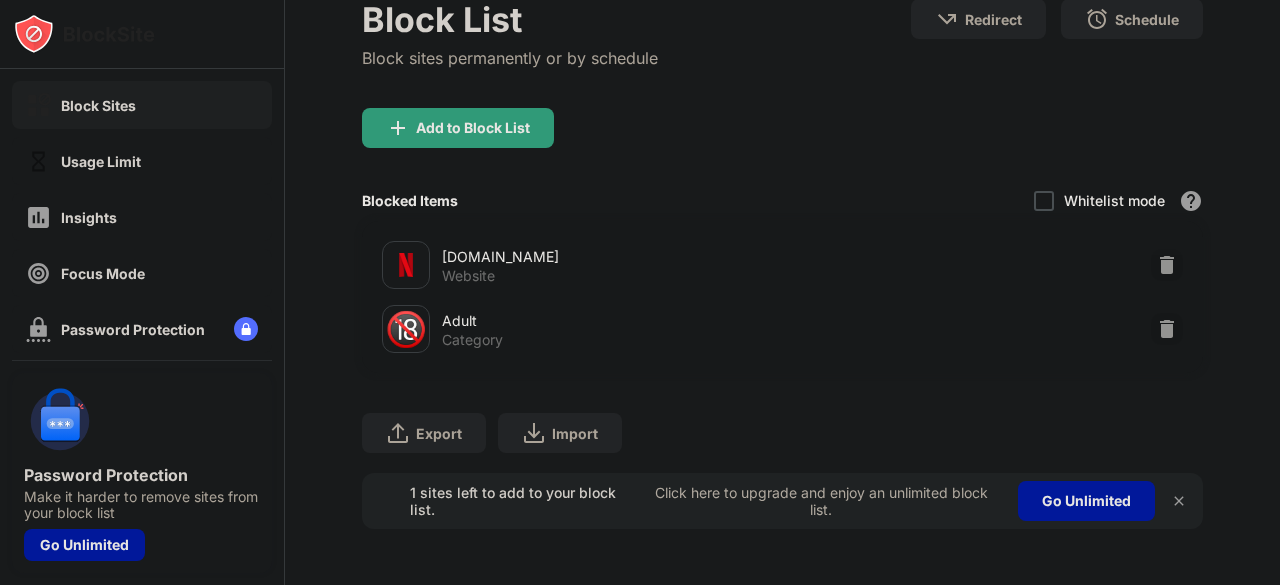 scroll, scrollTop: 0, scrollLeft: 0, axis: both 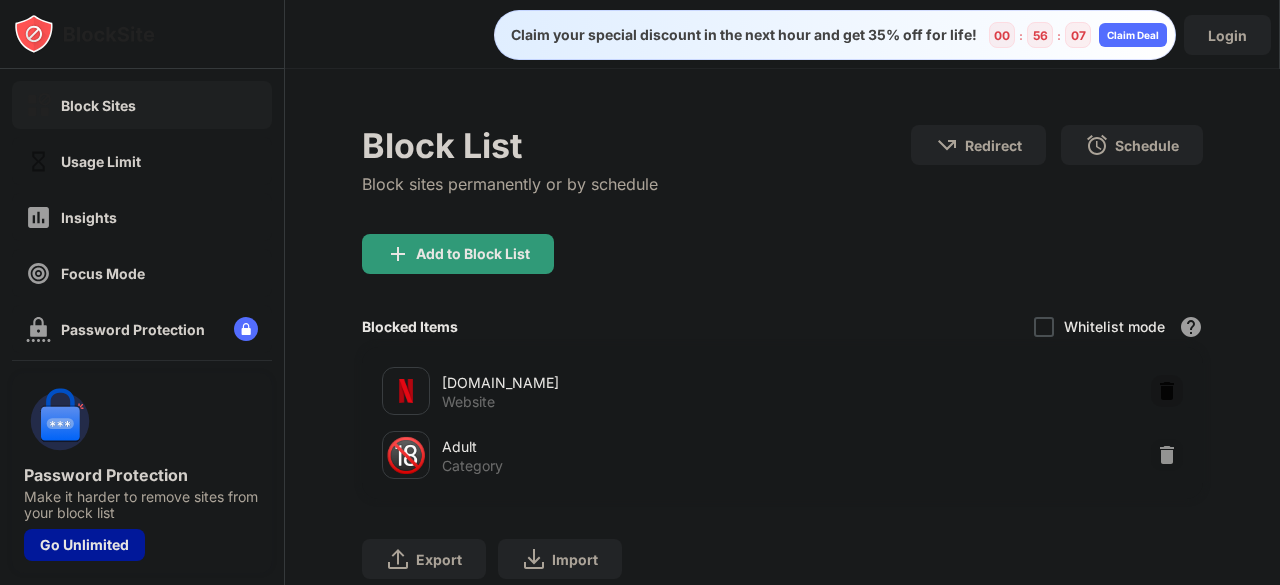 click at bounding box center (1167, 391) 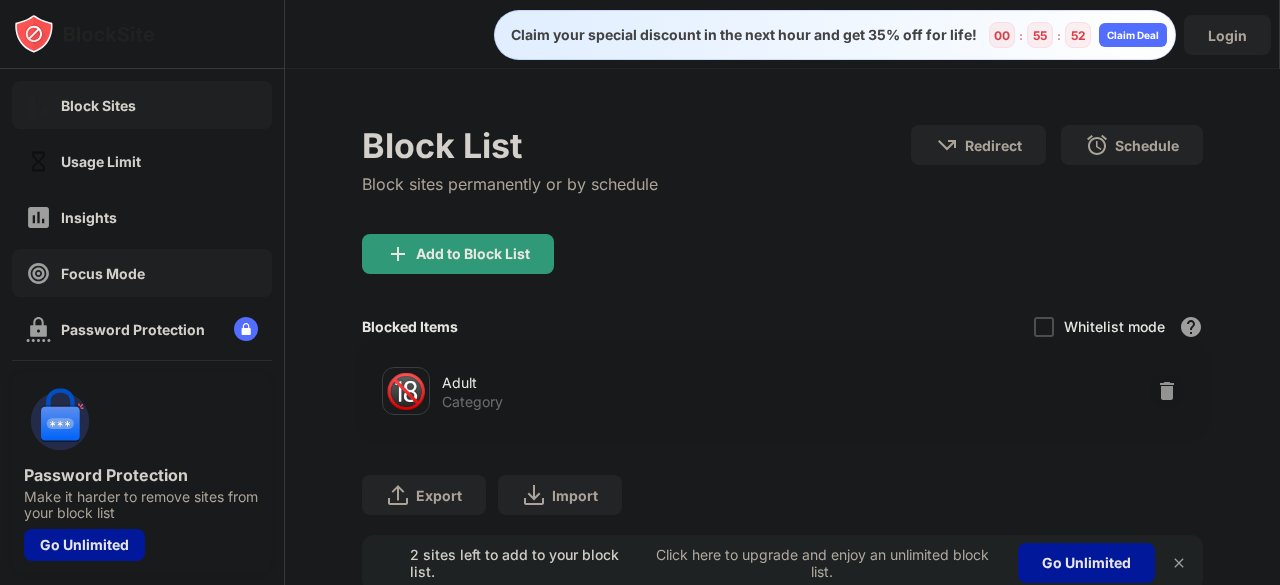 click on "Focus Mode" at bounding box center (85, 273) 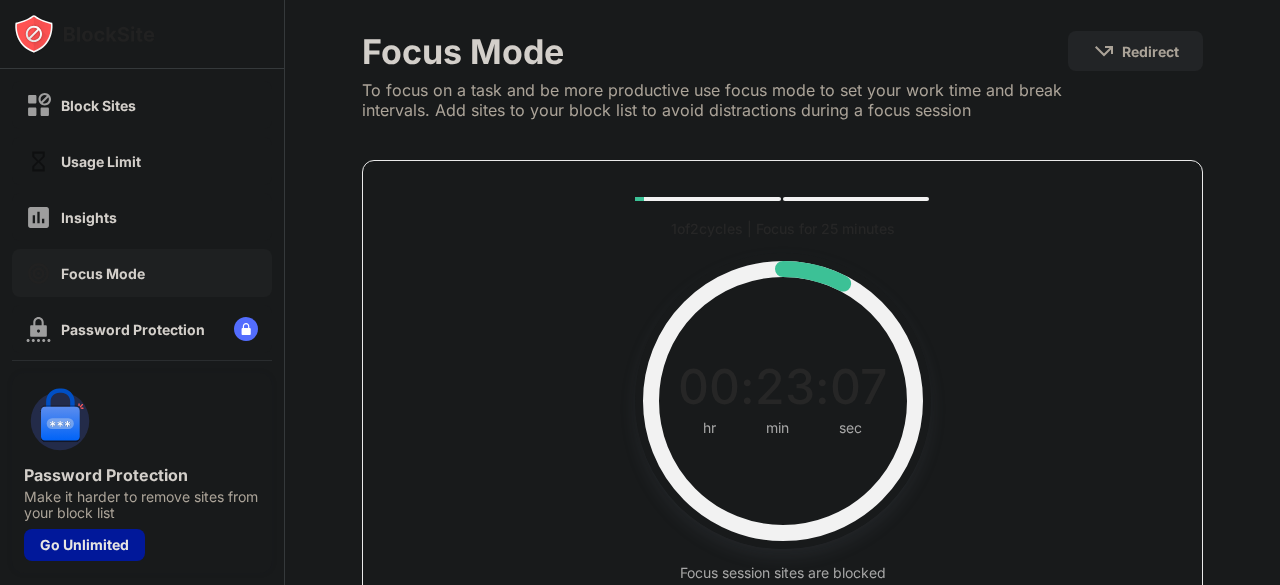 scroll, scrollTop: 95, scrollLeft: 0, axis: vertical 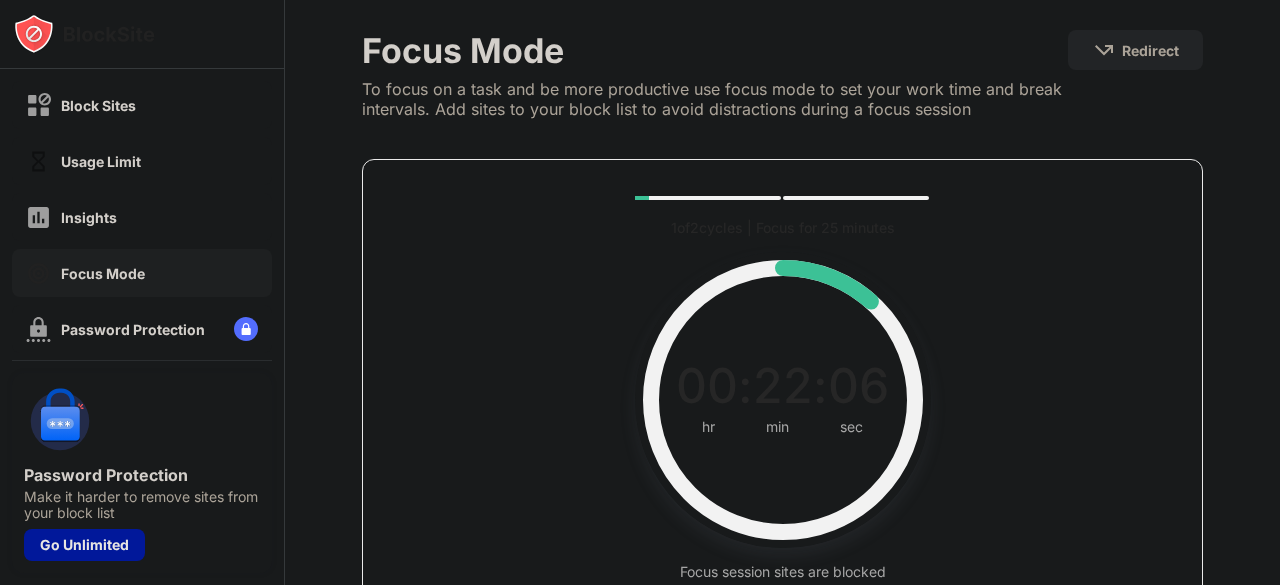 click on "To focus on a task and be more productive use focus mode to set your work time and break intervals. Add sites to your block list to avoid distractions during a focus session" at bounding box center [715, 99] 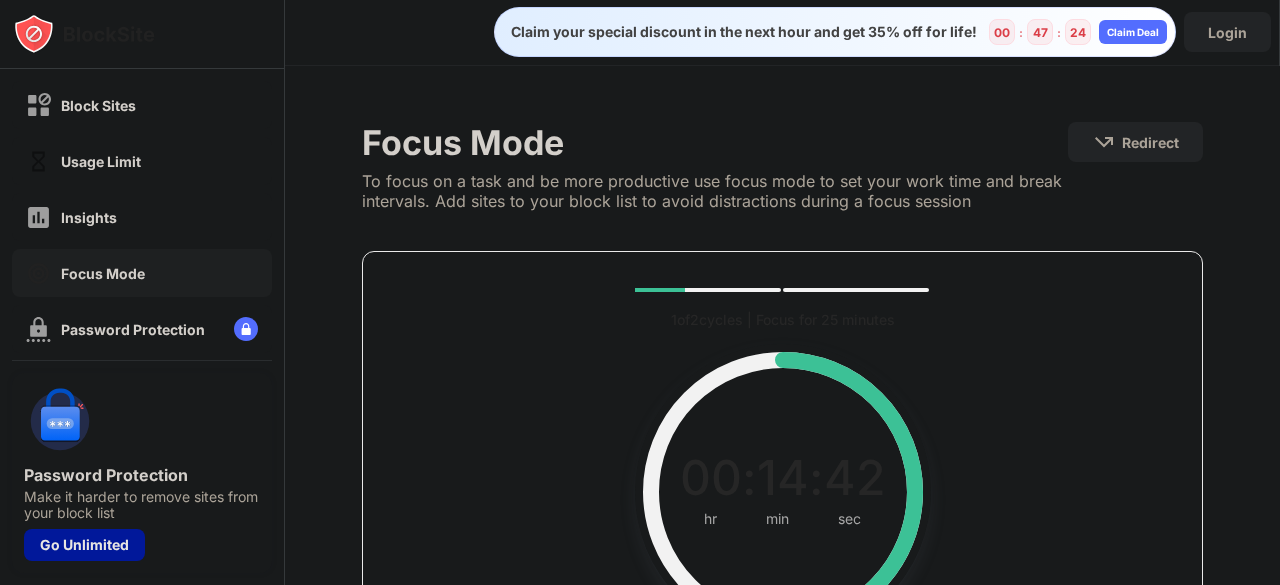 scroll, scrollTop: 0, scrollLeft: 0, axis: both 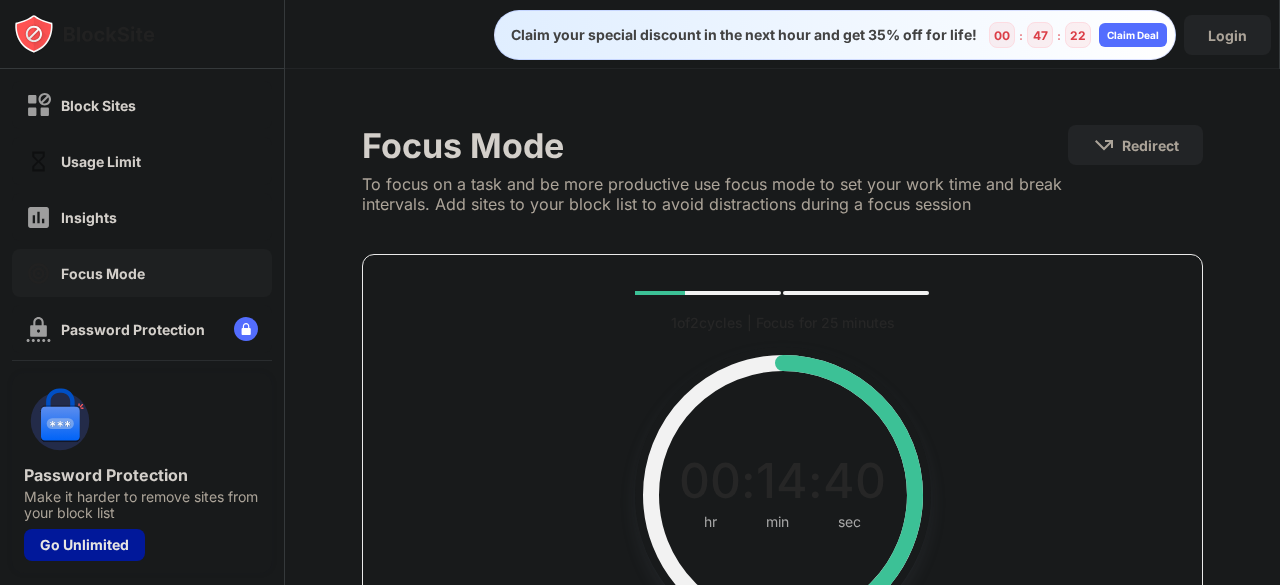 click on "1  of  2  cycles |   Focus for 25 minutes Current, complete and future cycles statuses 00 : 14 : 40 hr min sec Current time left in interval Focus session sites are blocked Reset Pause" at bounding box center [782, 505] 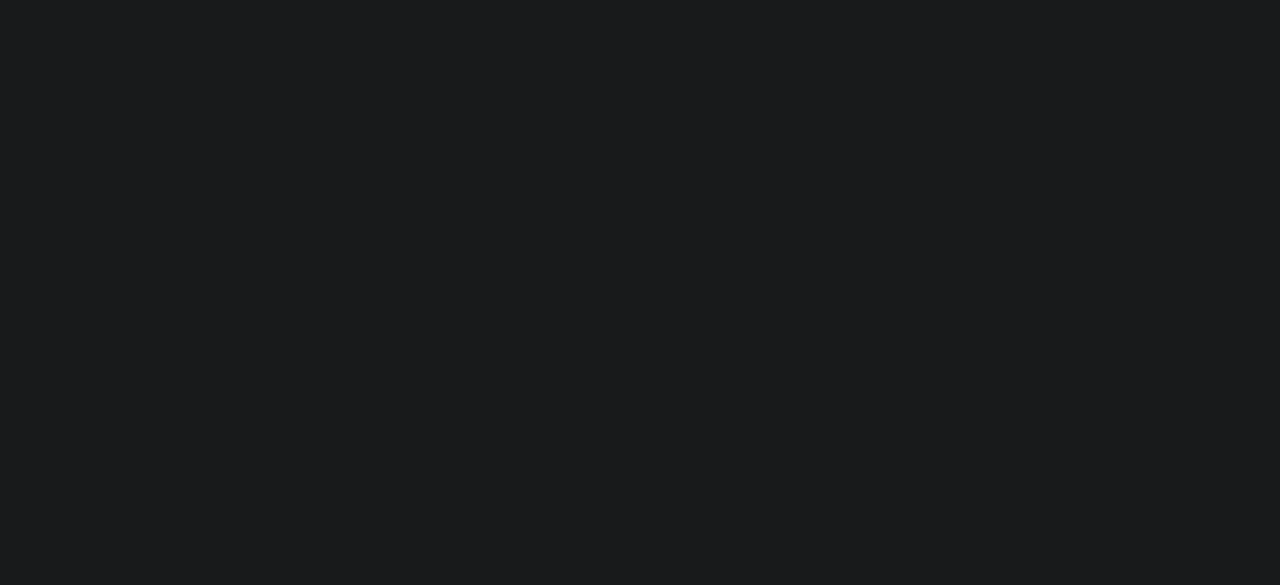 scroll, scrollTop: 0, scrollLeft: 0, axis: both 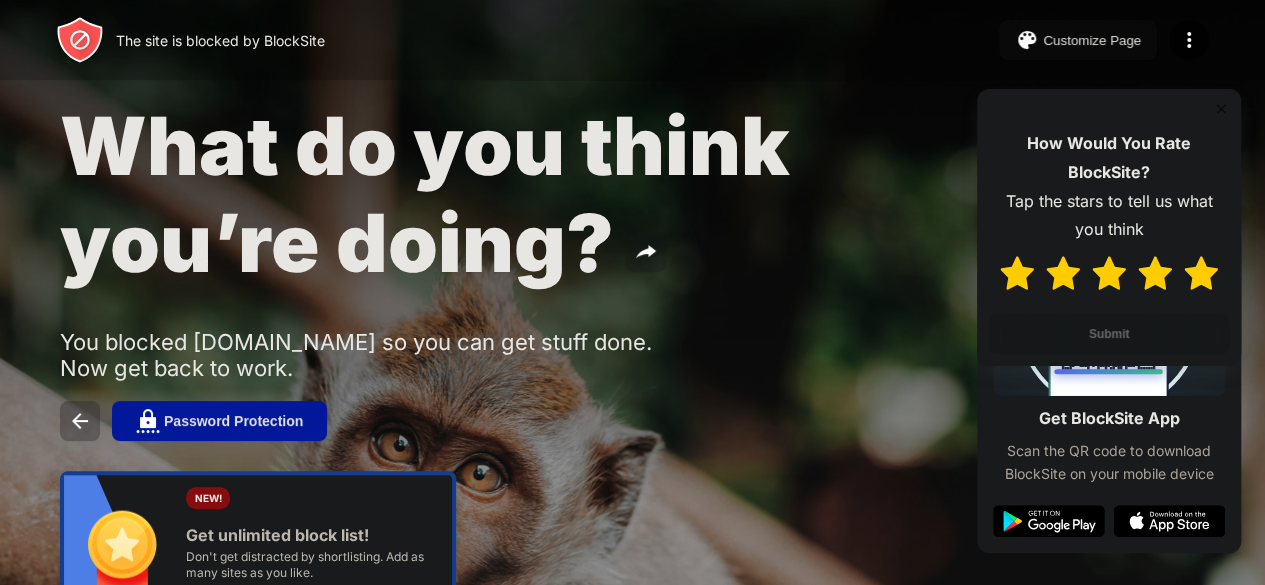 click at bounding box center (1201, 273) 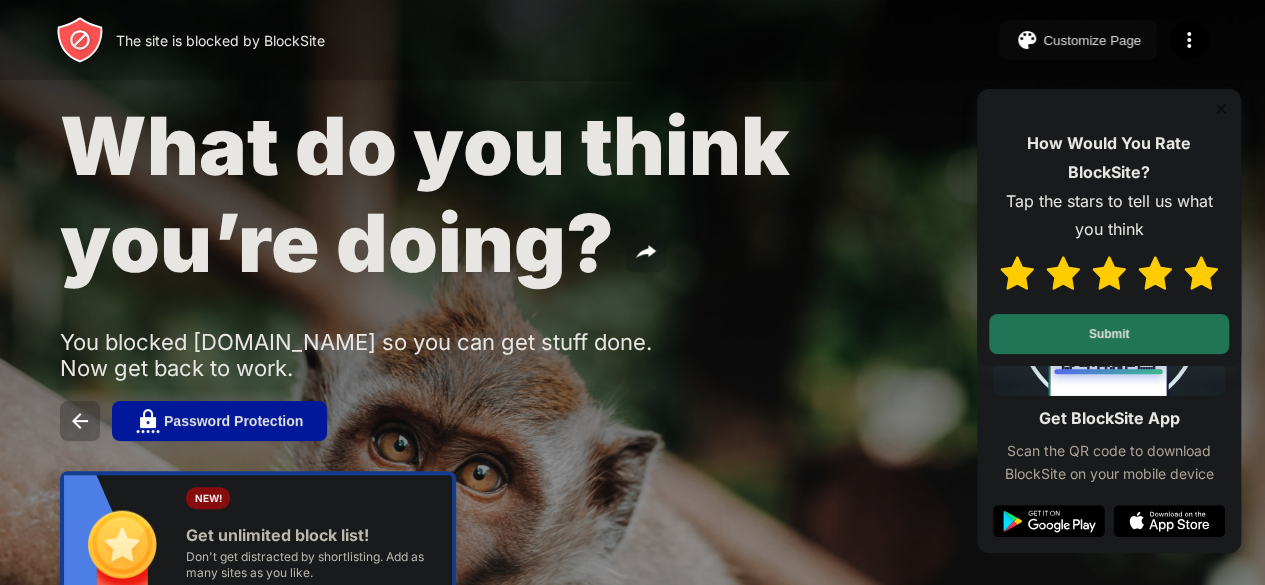 click on "Submit" at bounding box center [1109, 334] 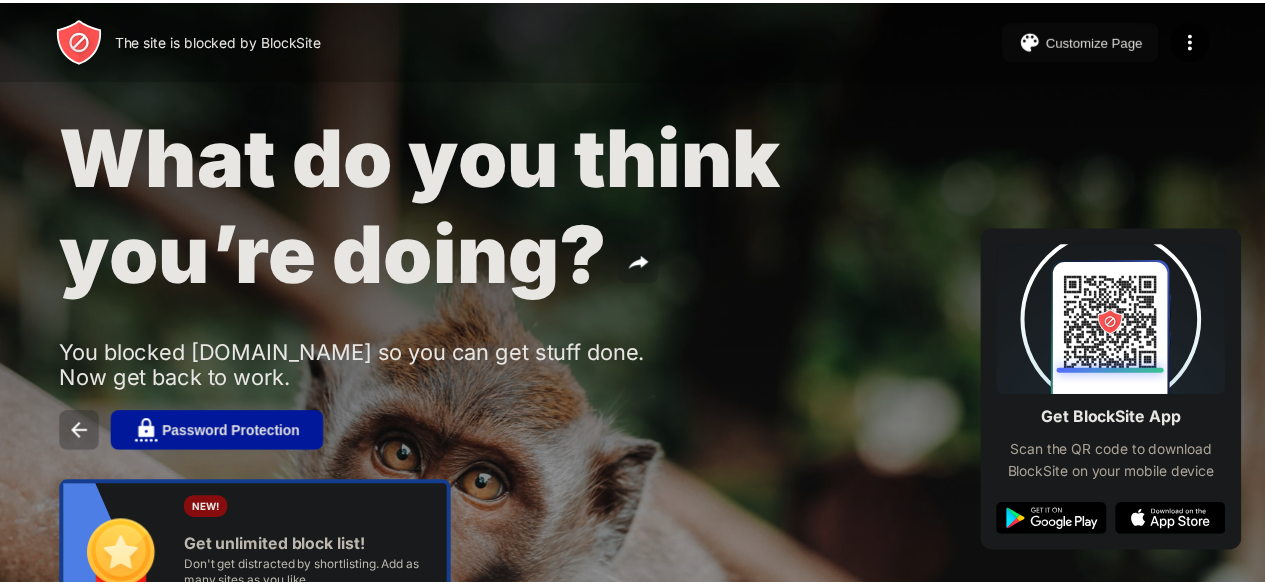 scroll, scrollTop: 0, scrollLeft: 0, axis: both 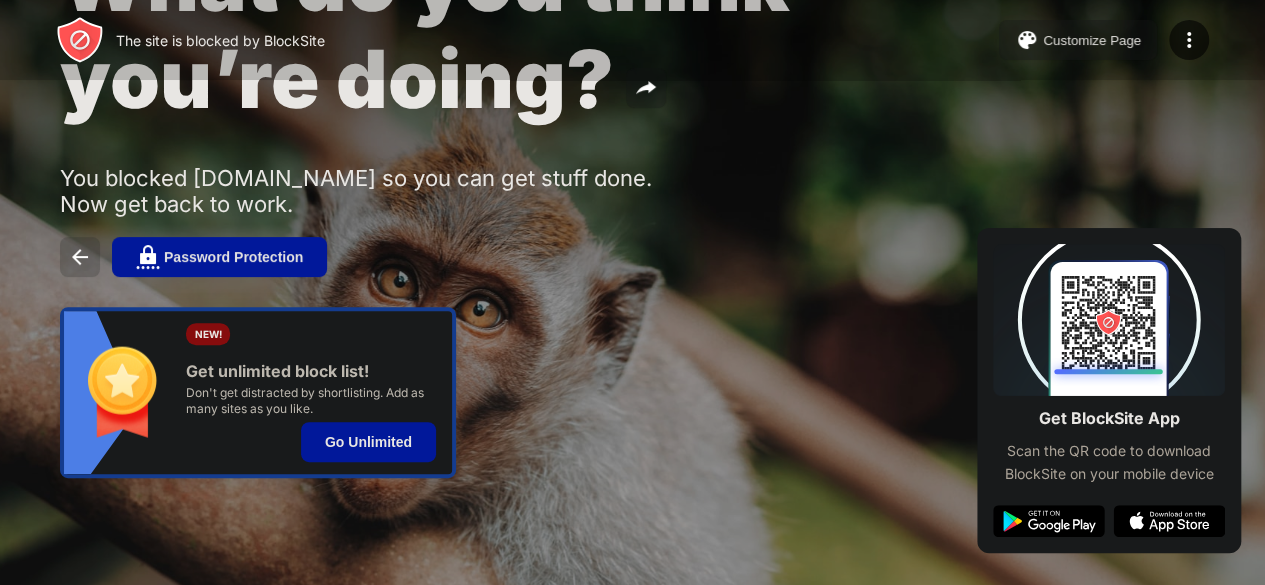 click at bounding box center (80, 257) 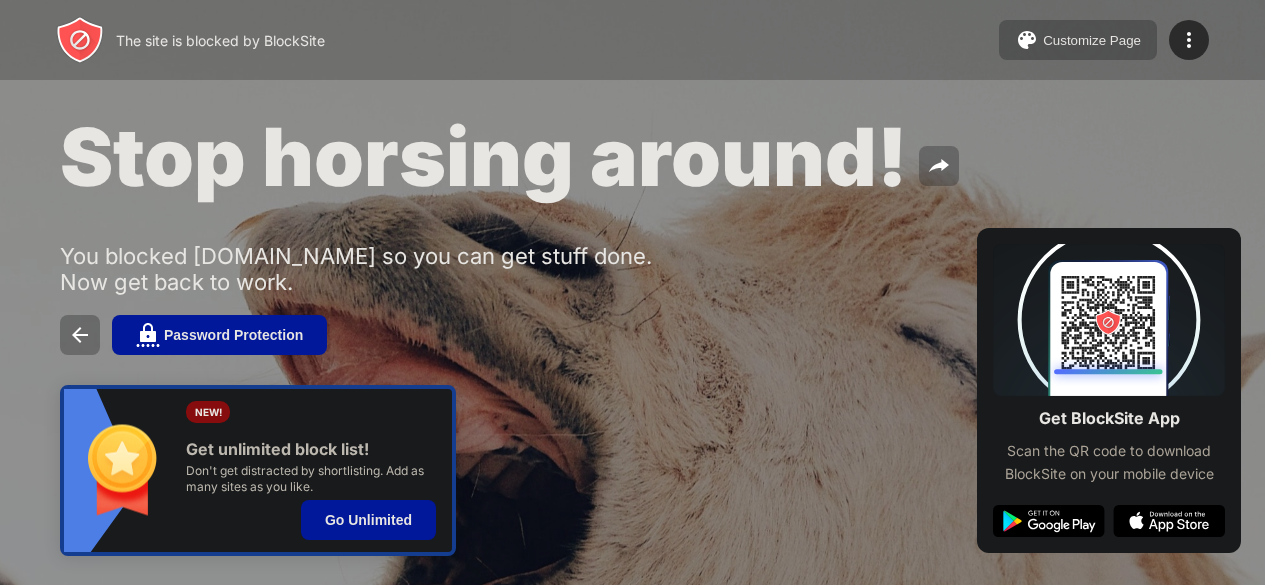 scroll, scrollTop: 0, scrollLeft: 0, axis: both 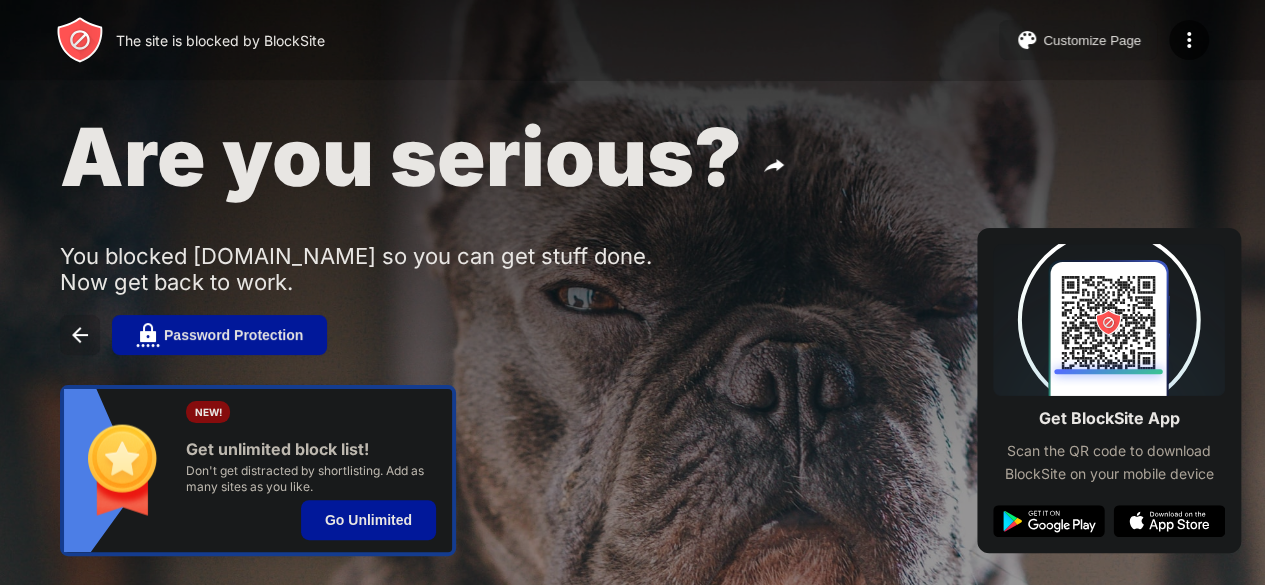 click on "Customize Page" at bounding box center (1092, 40) 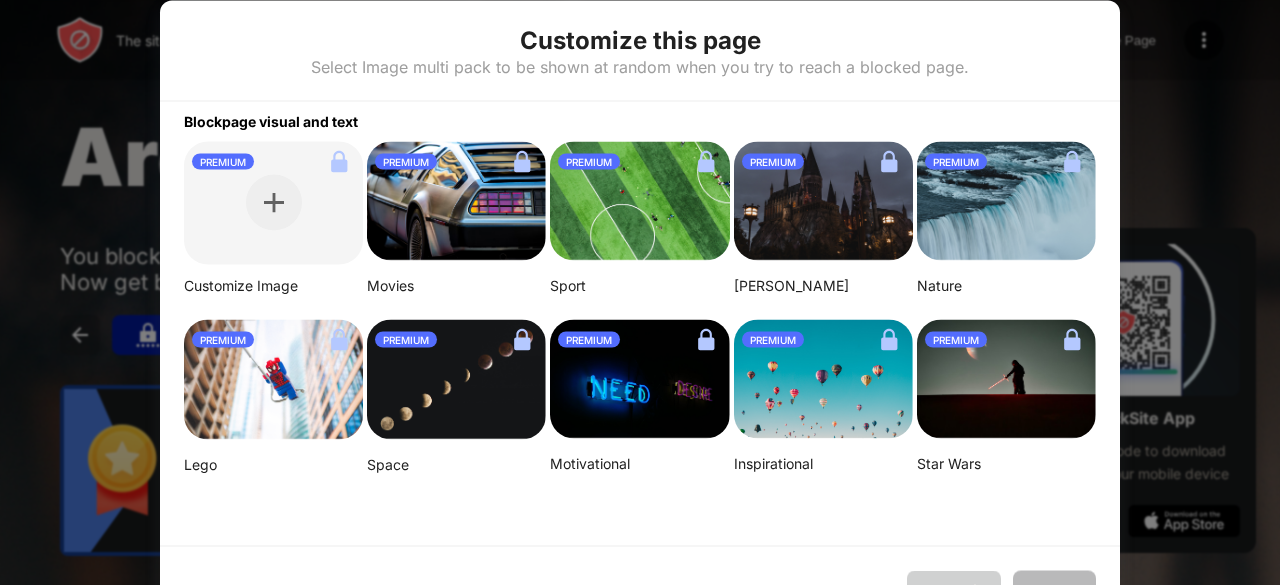 click on "Cancel" at bounding box center (954, 590) 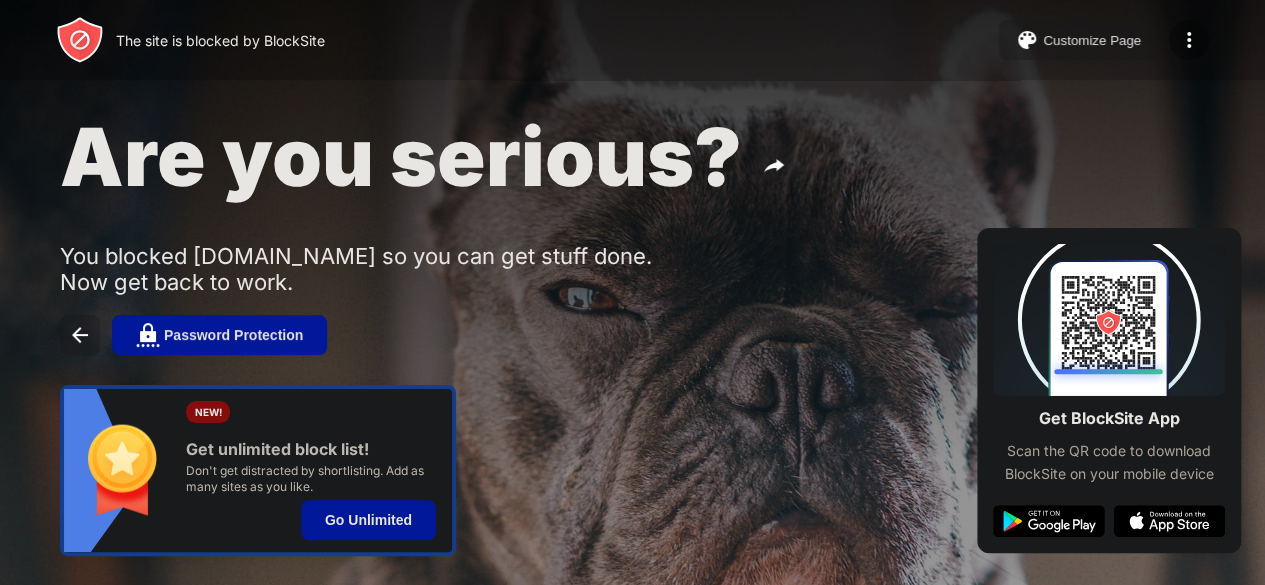 click at bounding box center [1189, 40] 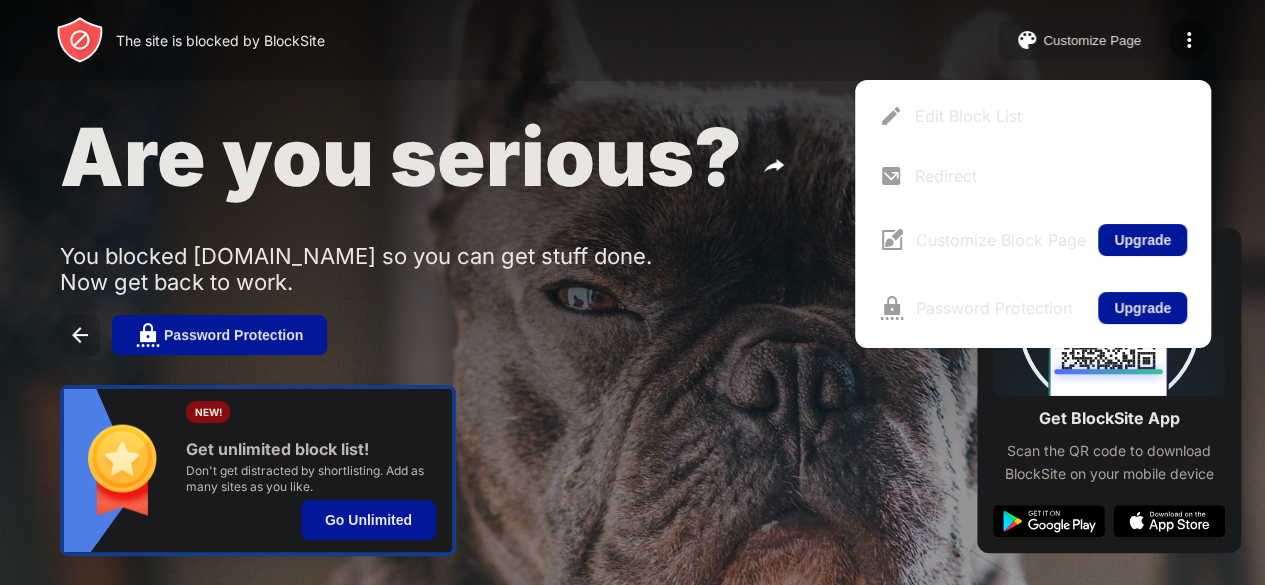 click at bounding box center [1189, 40] 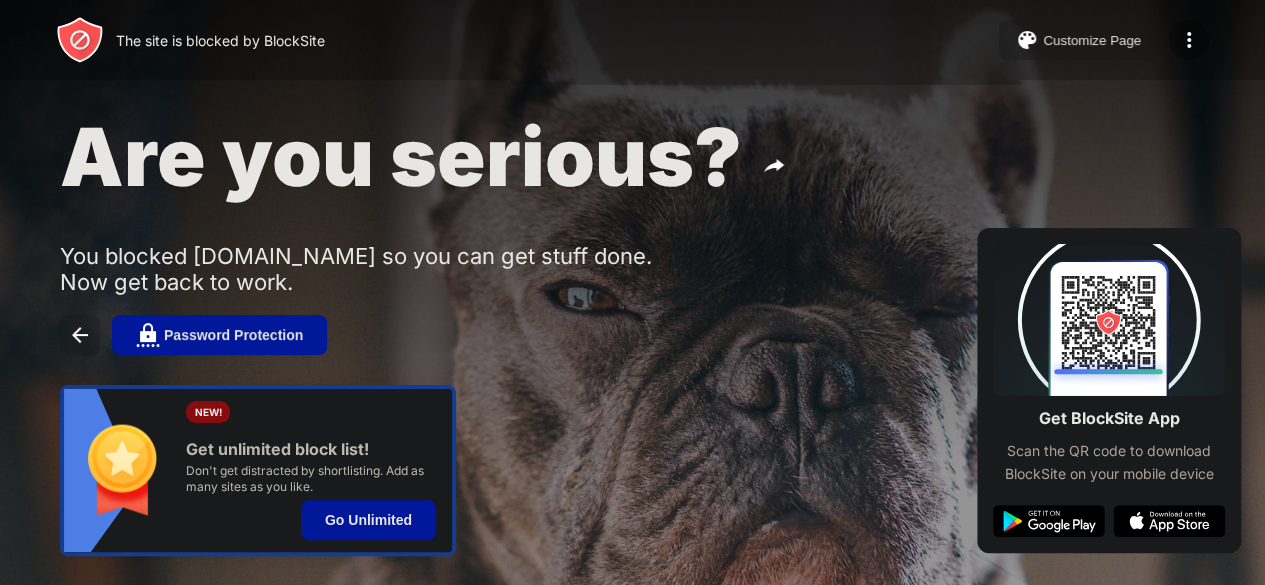 click at bounding box center [1189, 40] 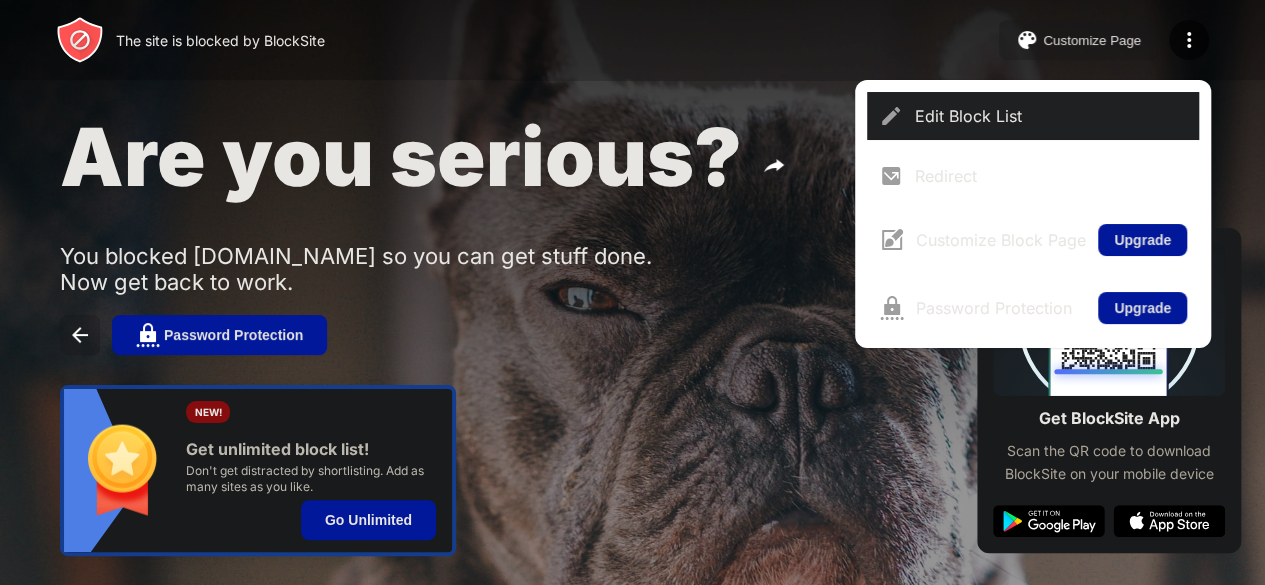 click on "Edit Block List" at bounding box center [1033, 116] 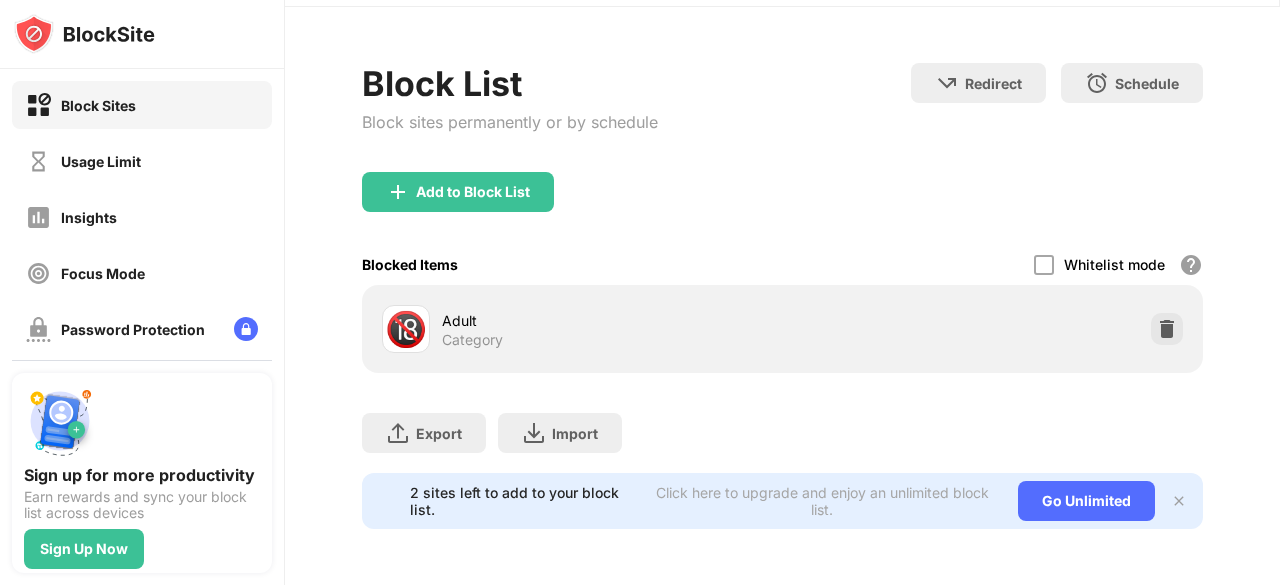 scroll, scrollTop: 0, scrollLeft: 0, axis: both 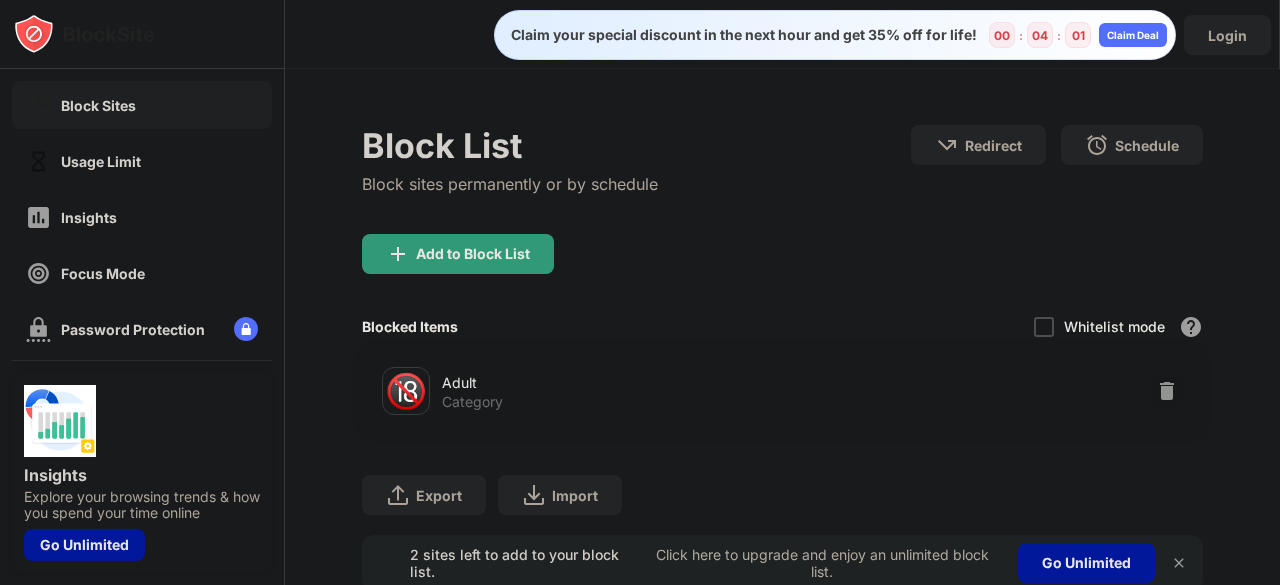 drag, startPoint x: 164, startPoint y: 297, endPoint x: 150, endPoint y: 325, distance: 31.304953 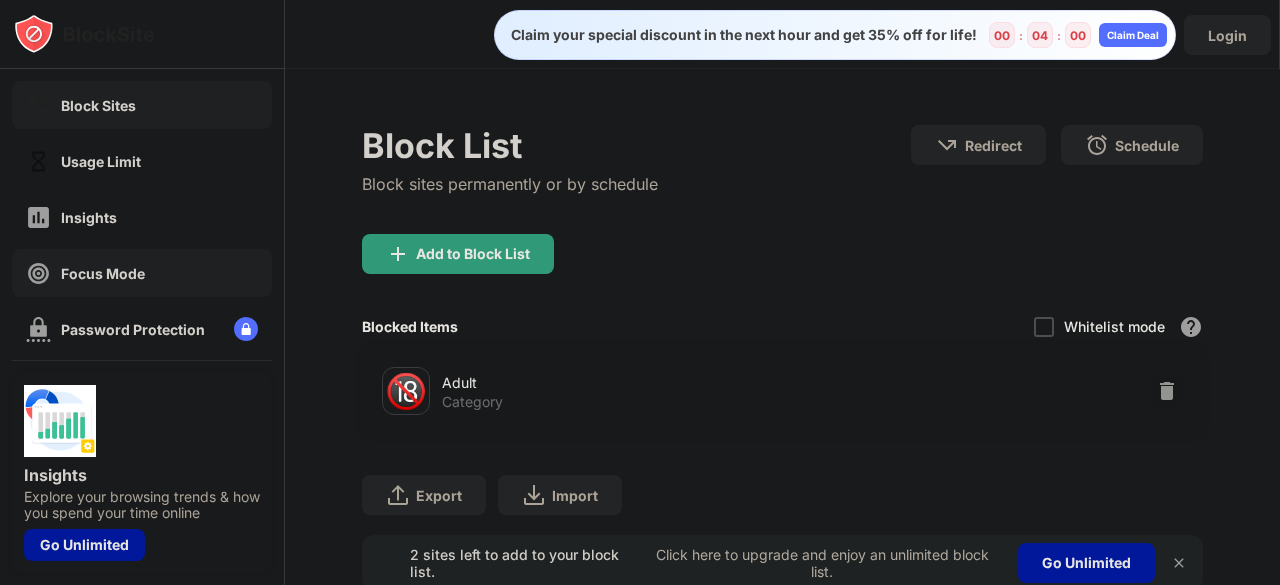 click on "Focus Mode" at bounding box center (142, 273) 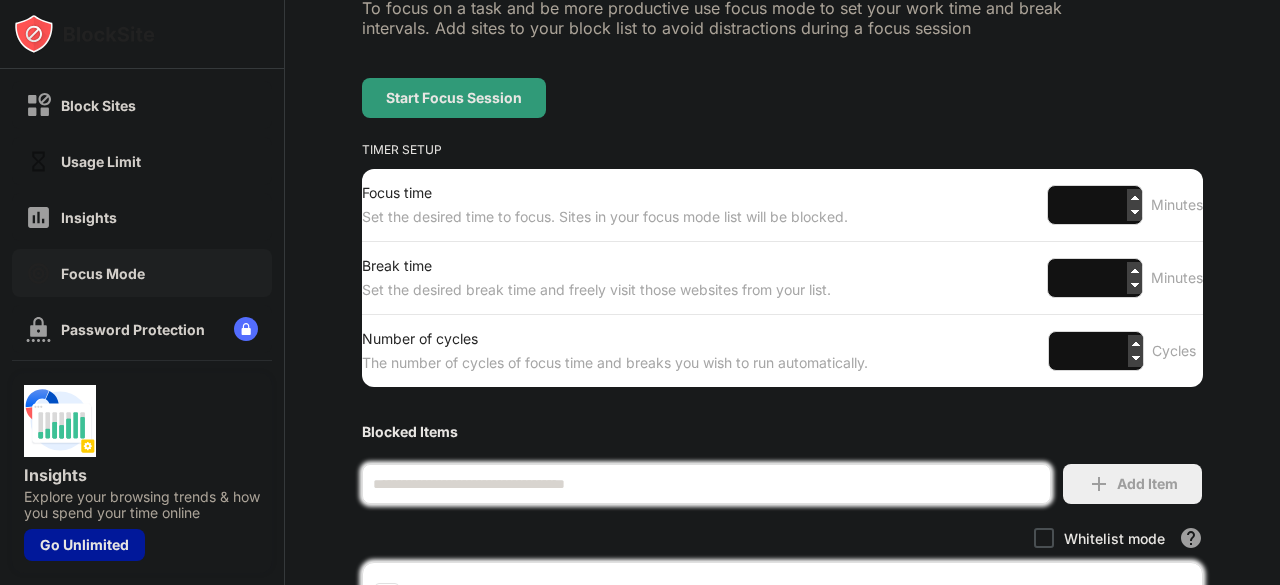 scroll, scrollTop: 177, scrollLeft: 0, axis: vertical 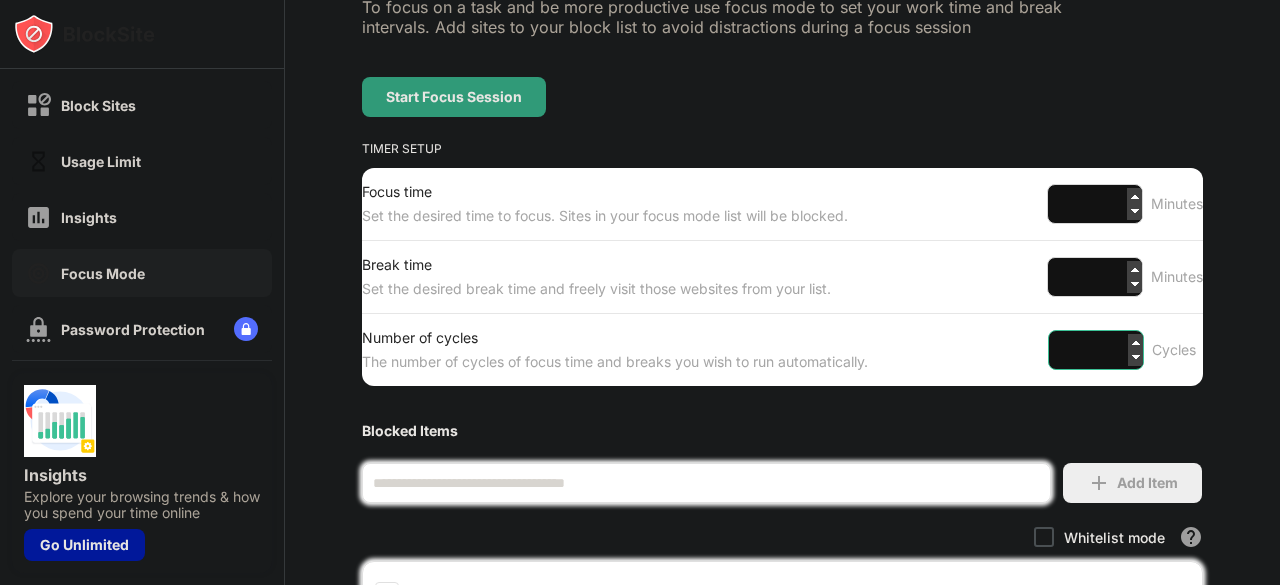 click on "*" at bounding box center (1096, 350) 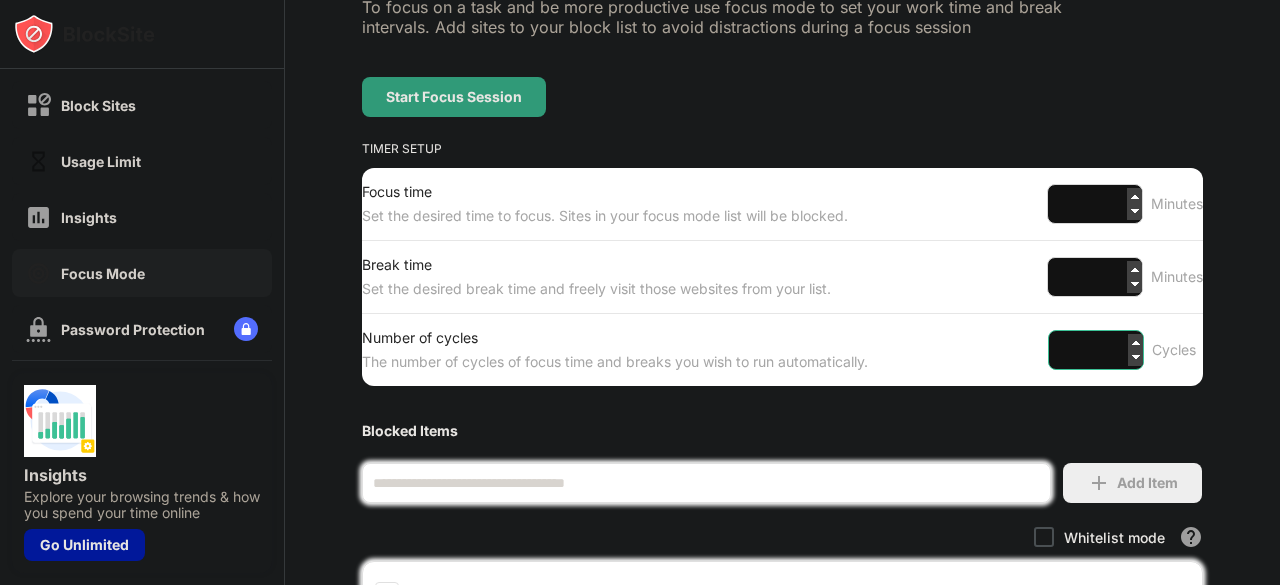 click on "*" at bounding box center [1096, 350] 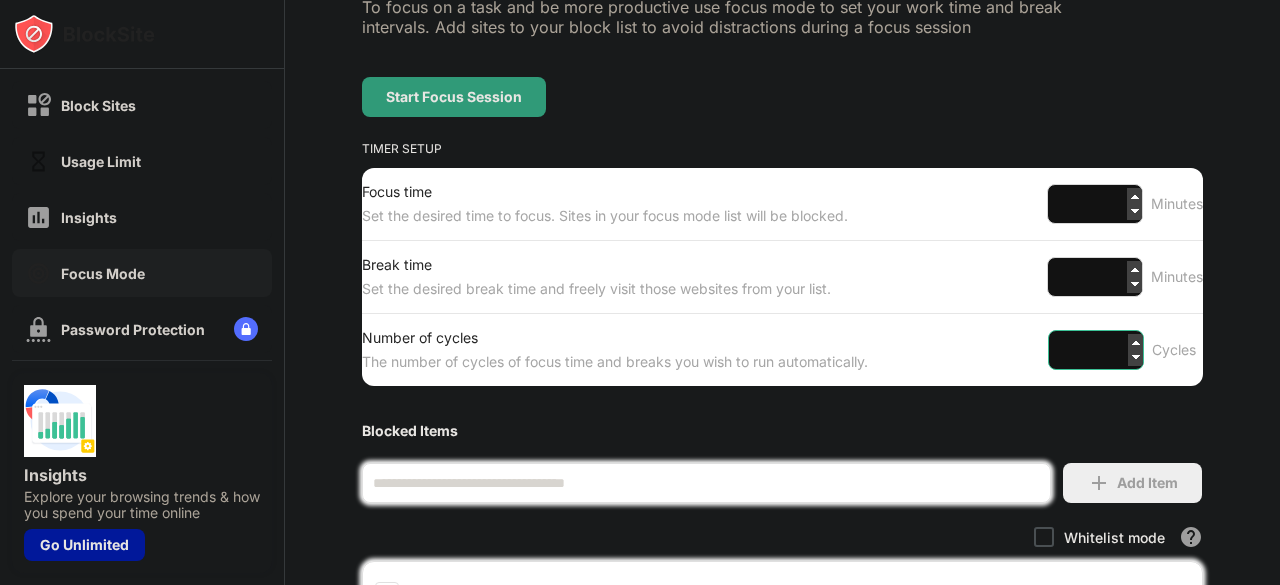 click on "*" at bounding box center [1096, 350] 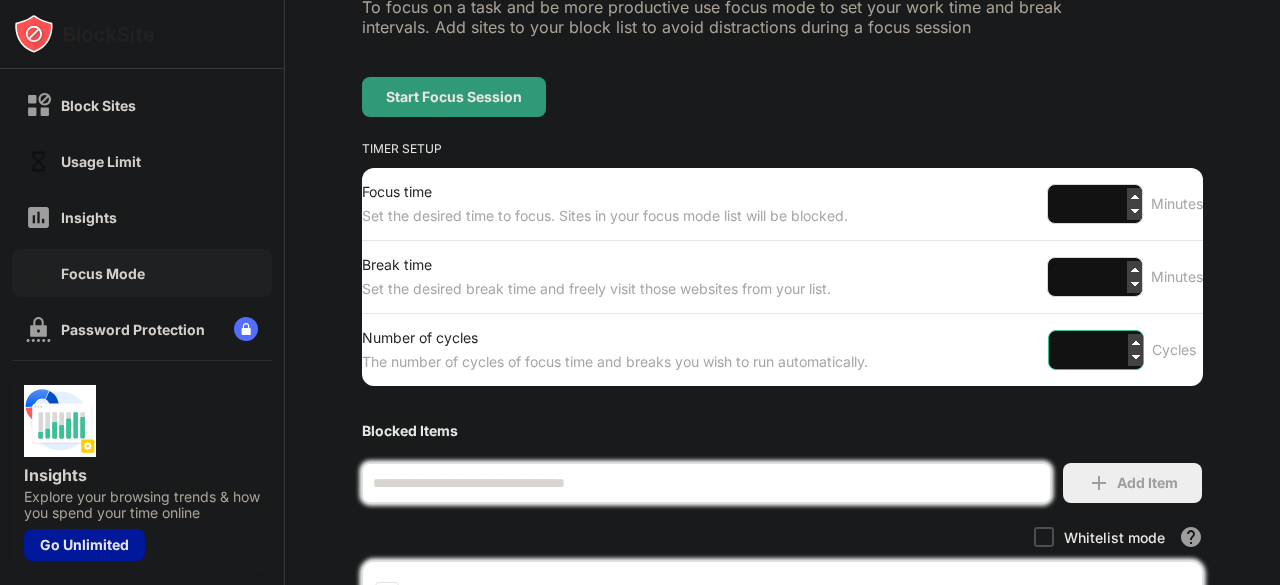 click on "**" at bounding box center [1096, 350] 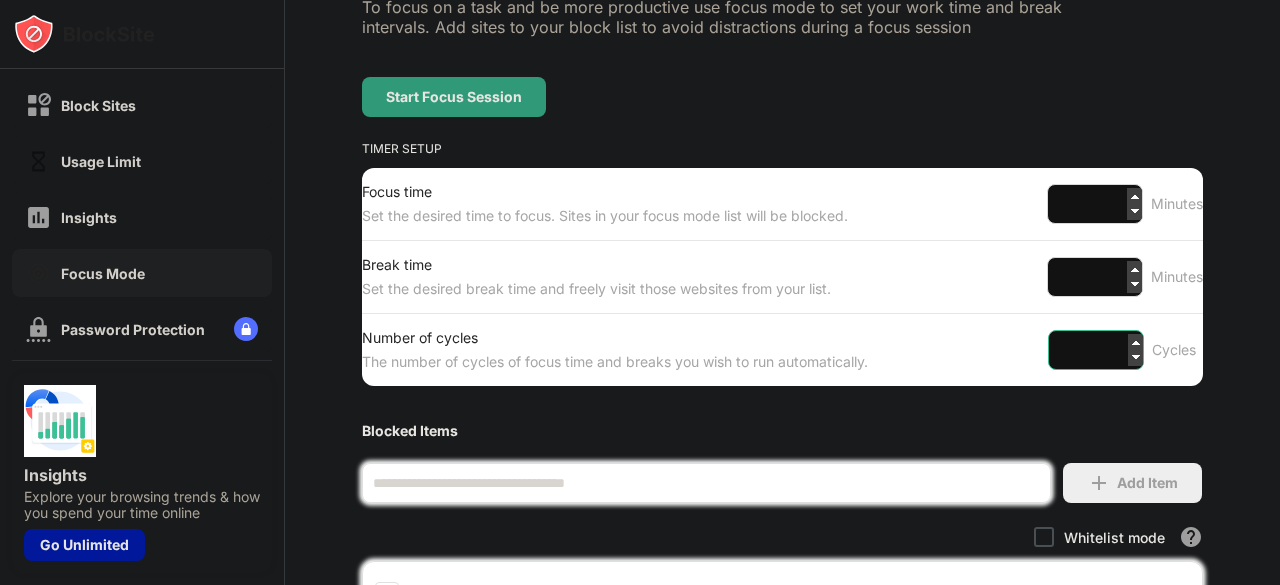 click on "**" at bounding box center [1096, 350] 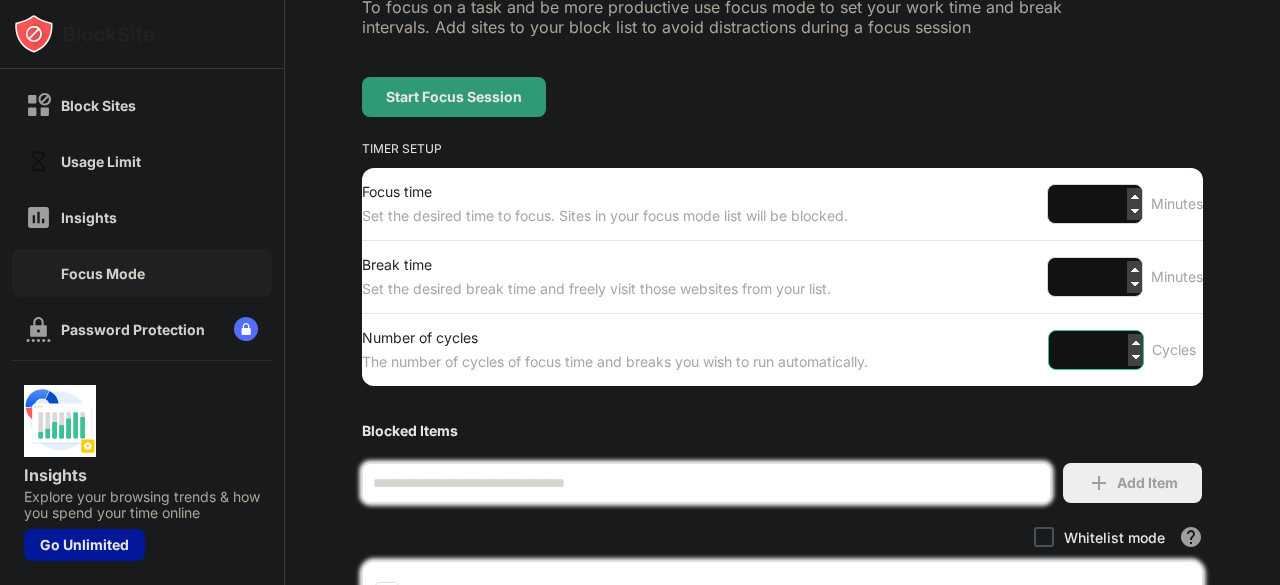 type on "*" 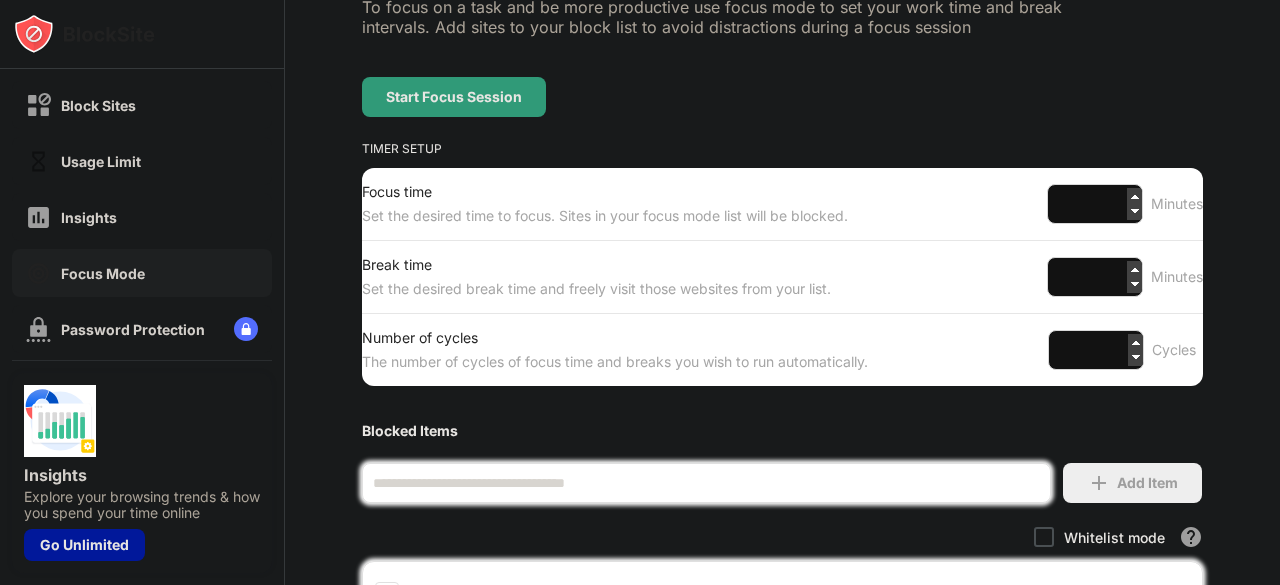 click on "Focus Mode To focus on a task and be more productive use focus mode to set your work time and break intervals. Add sites to your block list to avoid distractions during a focus session Redirect Choose a site to be redirected to when blocking is active Start Focus Session TIMER SETUP Focus time Set the desired time to focus. Sites in your focus mode list will be blocked. ** Minutes Break time Set the desired break time and freely visit those websites from your list. * Minutes Number of cycles The number of cycles of focus time and breaks you wish to run automatically. * Cycles Blocked Items Add Item Whitelist mode Block all websites apart from those in your whitelist [DOMAIN_NAME] Export Export Files (for websites items only) Import Import Files (for websites items only)" at bounding box center (782, 337) 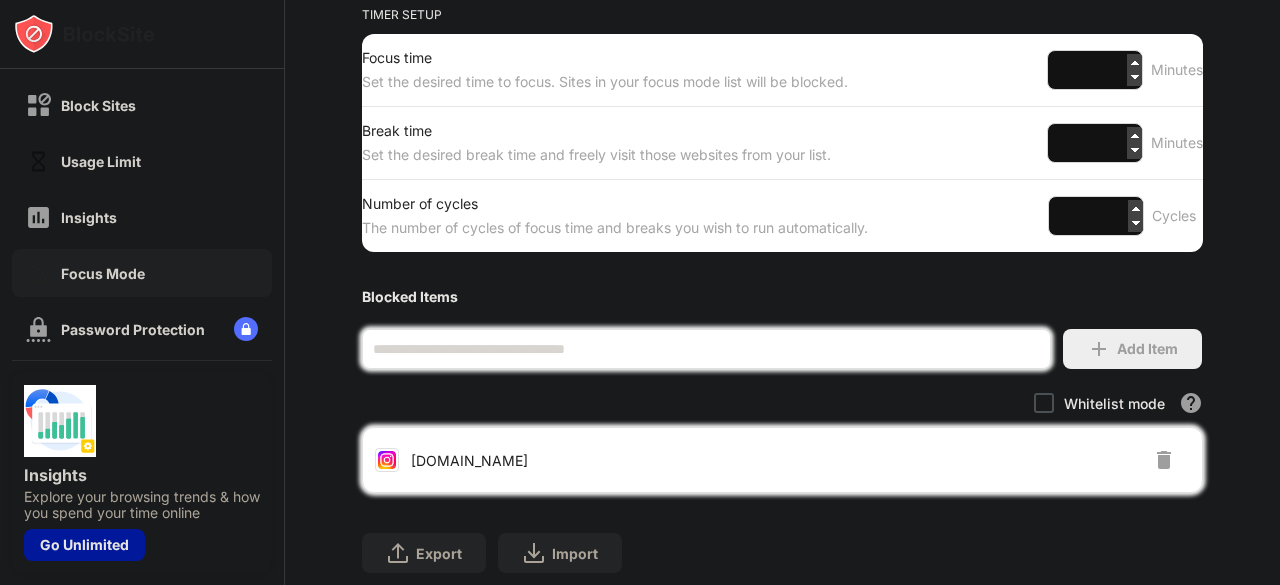 scroll, scrollTop: 386, scrollLeft: 0, axis: vertical 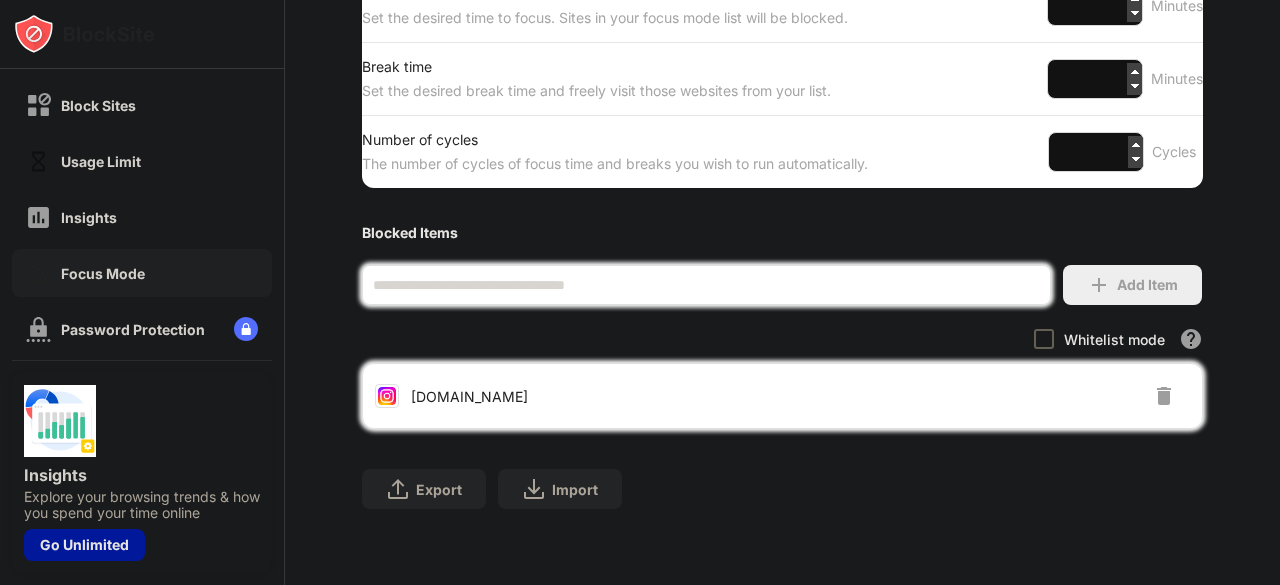 click at bounding box center (1044, 339) 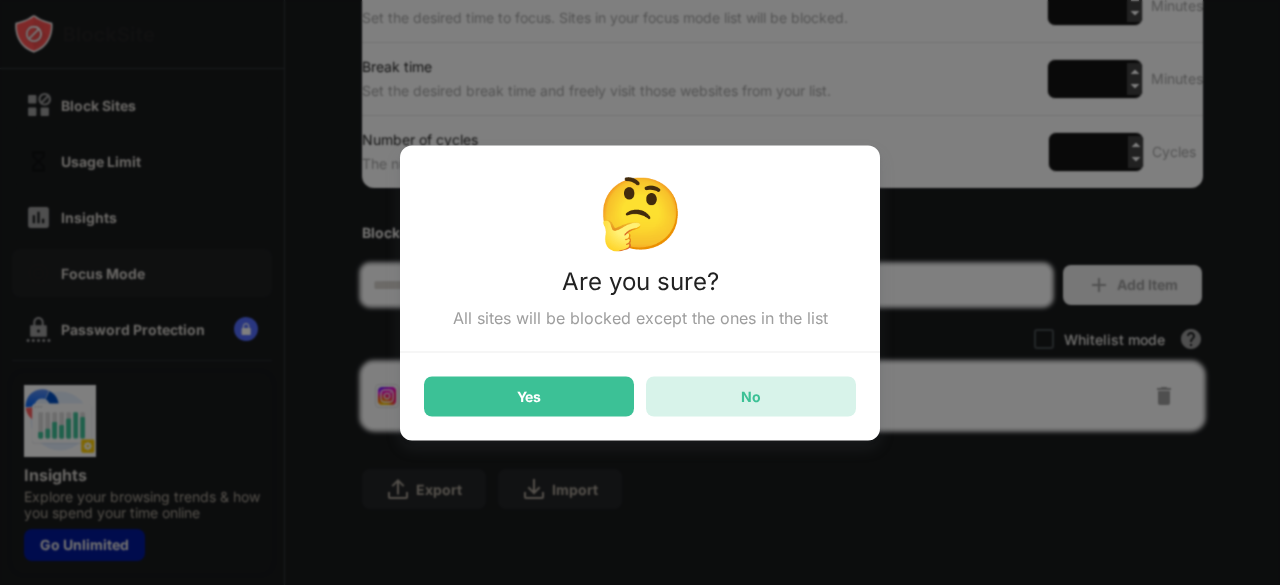 click on "No" at bounding box center (751, 396) 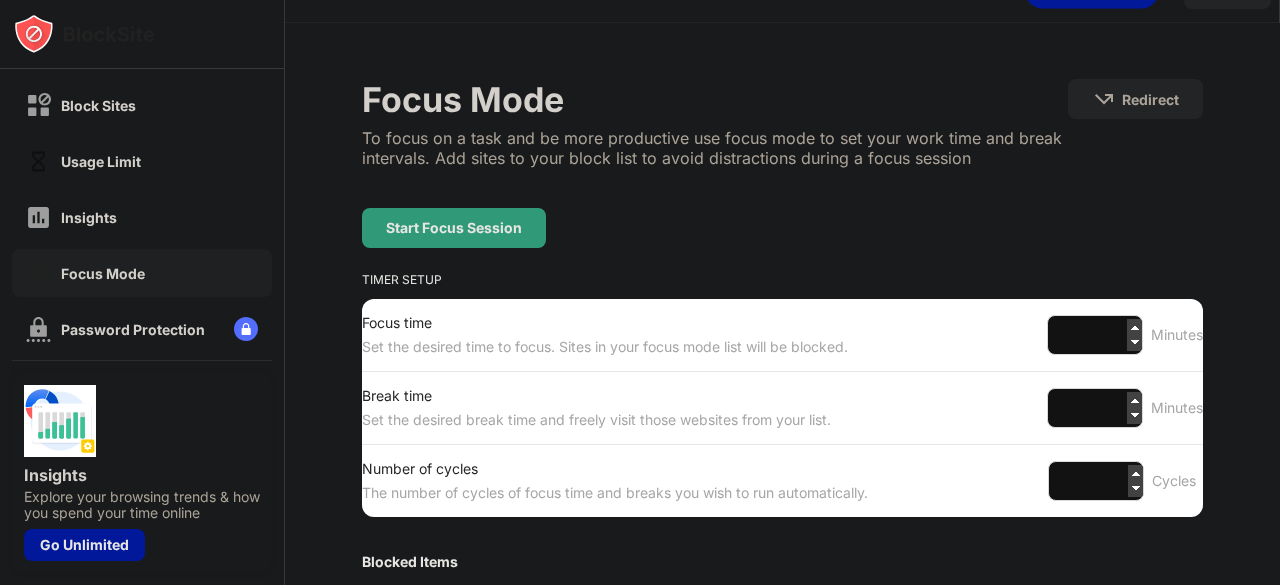 scroll, scrollTop: 44, scrollLeft: 0, axis: vertical 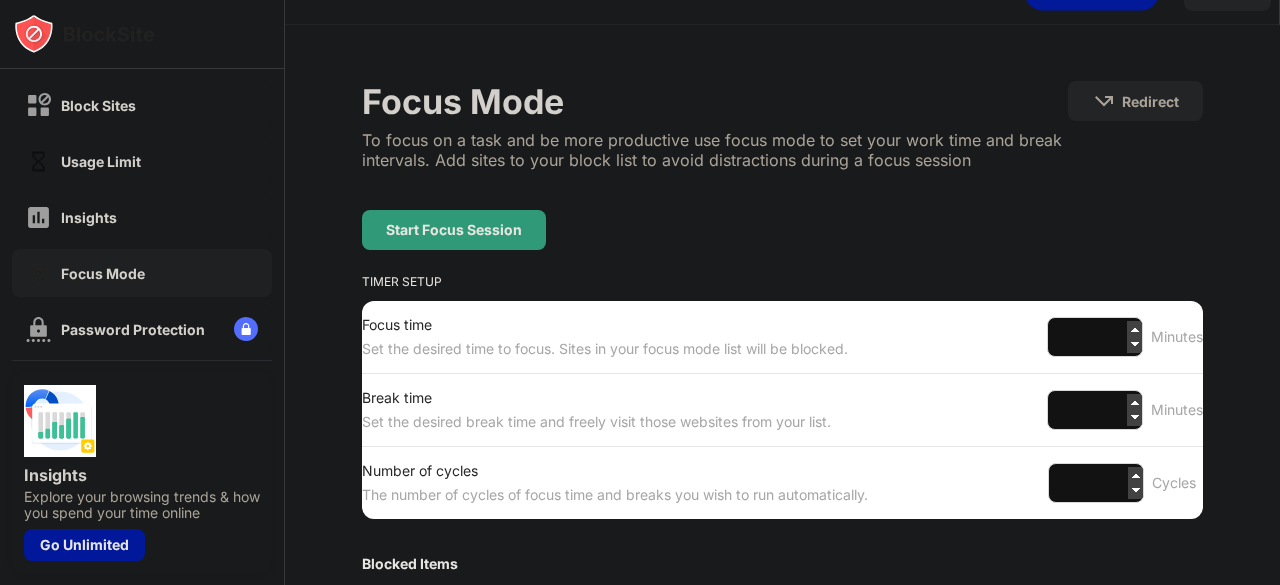 click on "Focus Mode To focus on a task and be more productive use focus mode to set your work time and break intervals. Add sites to your block list to avoid distractions during a focus session Redirect Choose a site to be redirected to when blocking is active Start Focus Session TIMER SETUP Focus time Set the desired time to focus. Sites in your focus mode list will be blocked. ** Minutes Break time Set the desired break time and freely visit those websites from your list. * Minutes Number of cycles The number of cycles of focus time and breaks you wish to run automatically. * Cycles Blocked Items Add Item Whitelist mode Block all websites apart from those in your whitelist [DOMAIN_NAME] Export Export Files (for websites items only) Import Import Files (for websites items only)" at bounding box center (782, 470) 